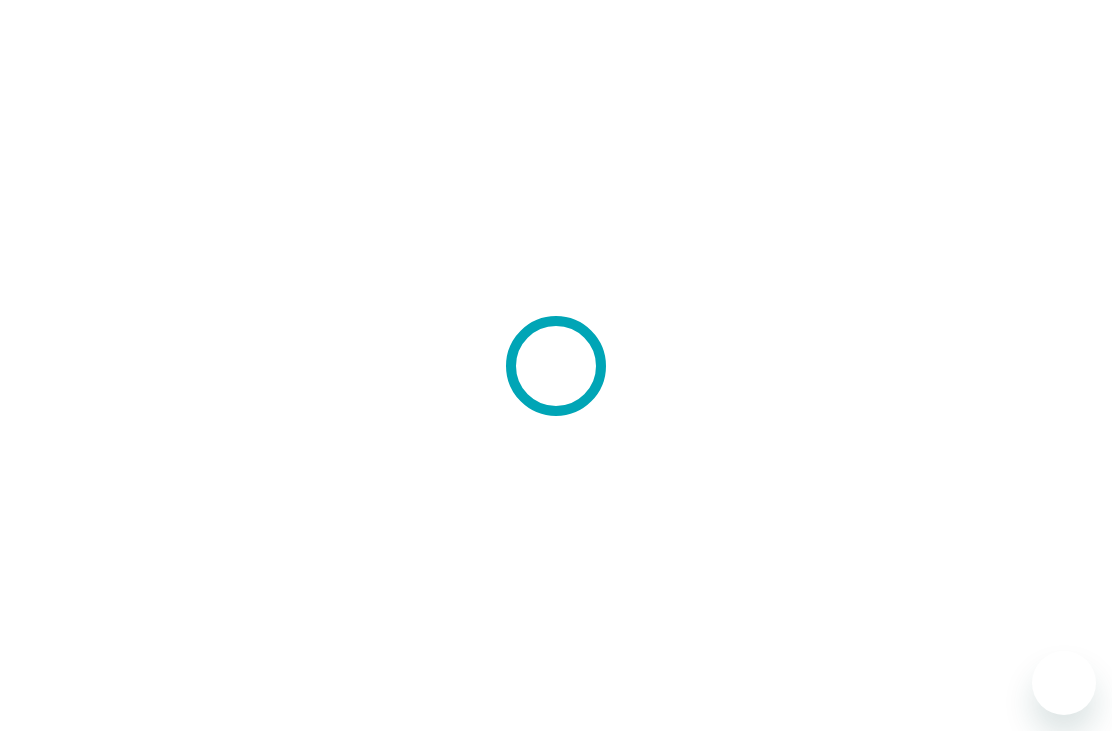 scroll, scrollTop: 0, scrollLeft: 0, axis: both 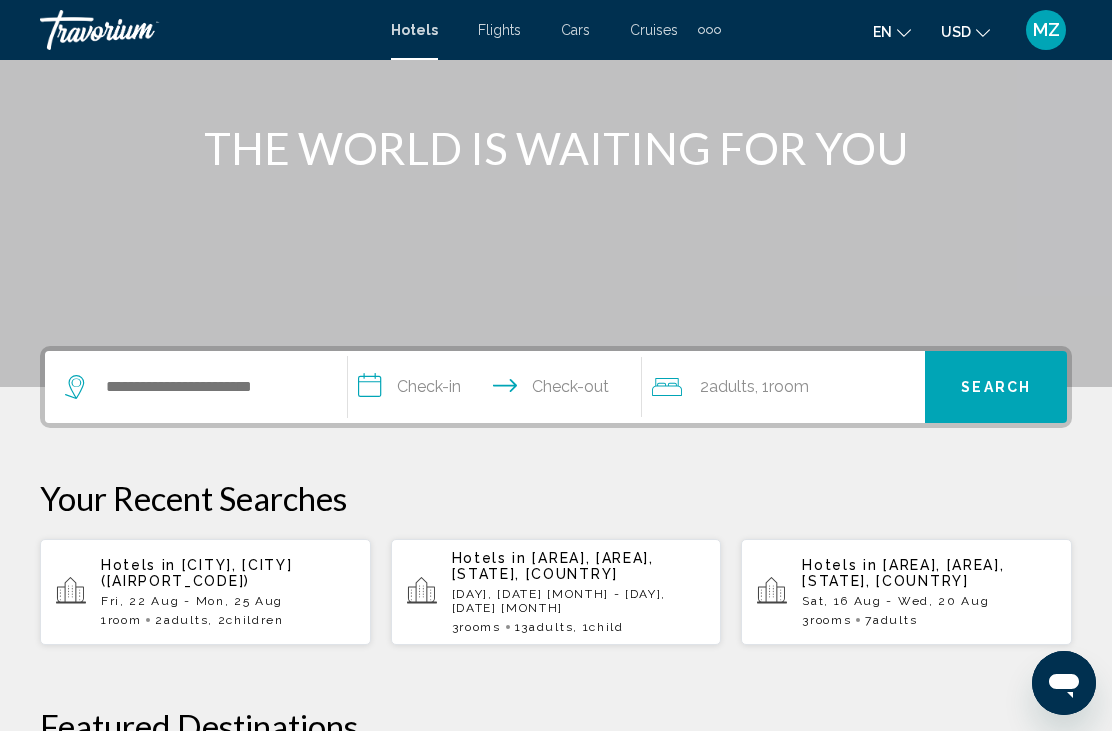 click at bounding box center (191, 387) 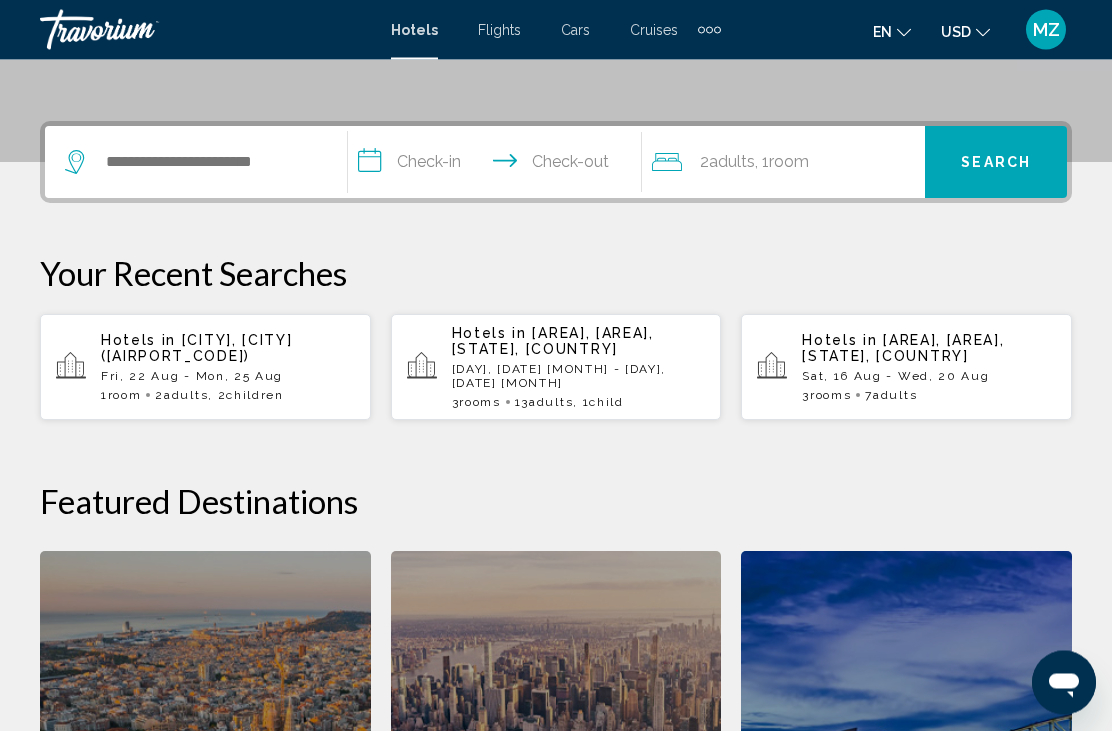 scroll, scrollTop: 494, scrollLeft: 0, axis: vertical 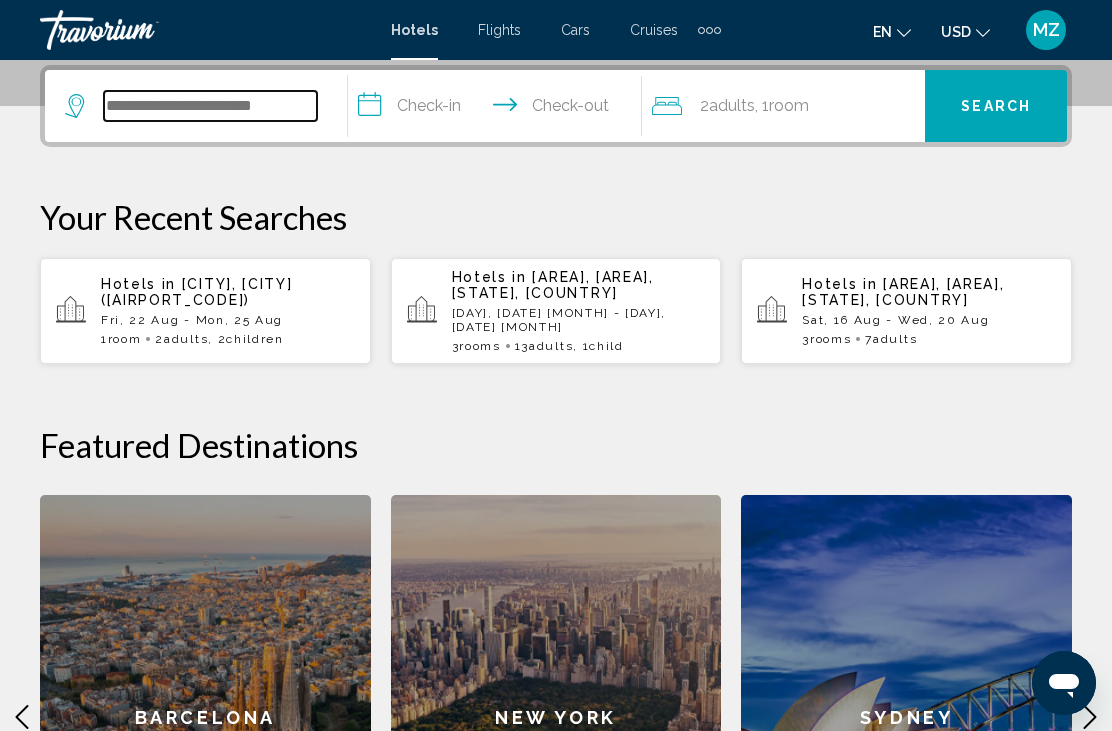 click at bounding box center [210, 106] 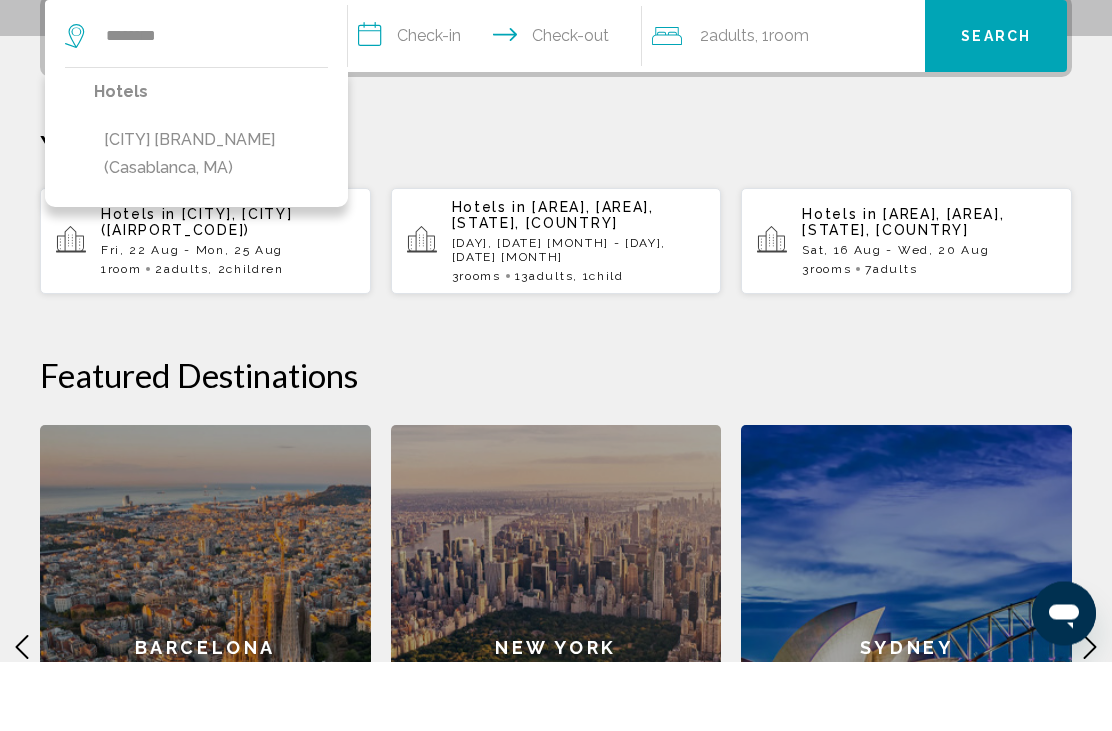 click on "Your Recent Searches" at bounding box center [556, 217] 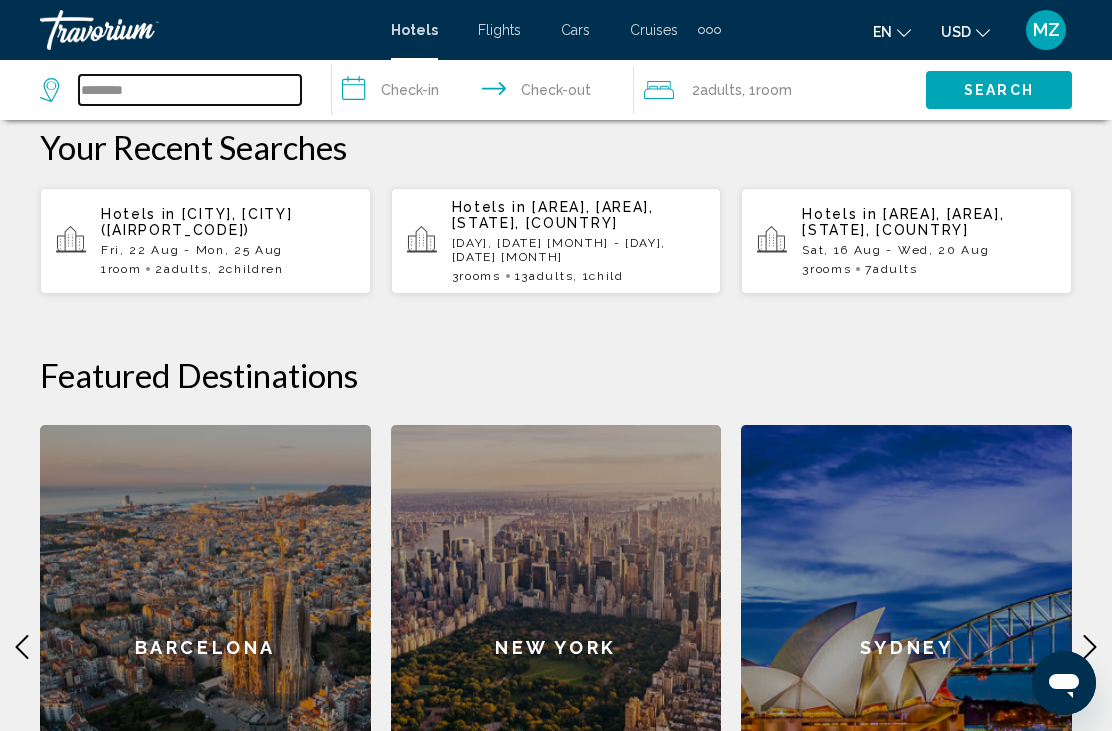 click on "********" at bounding box center (190, 90) 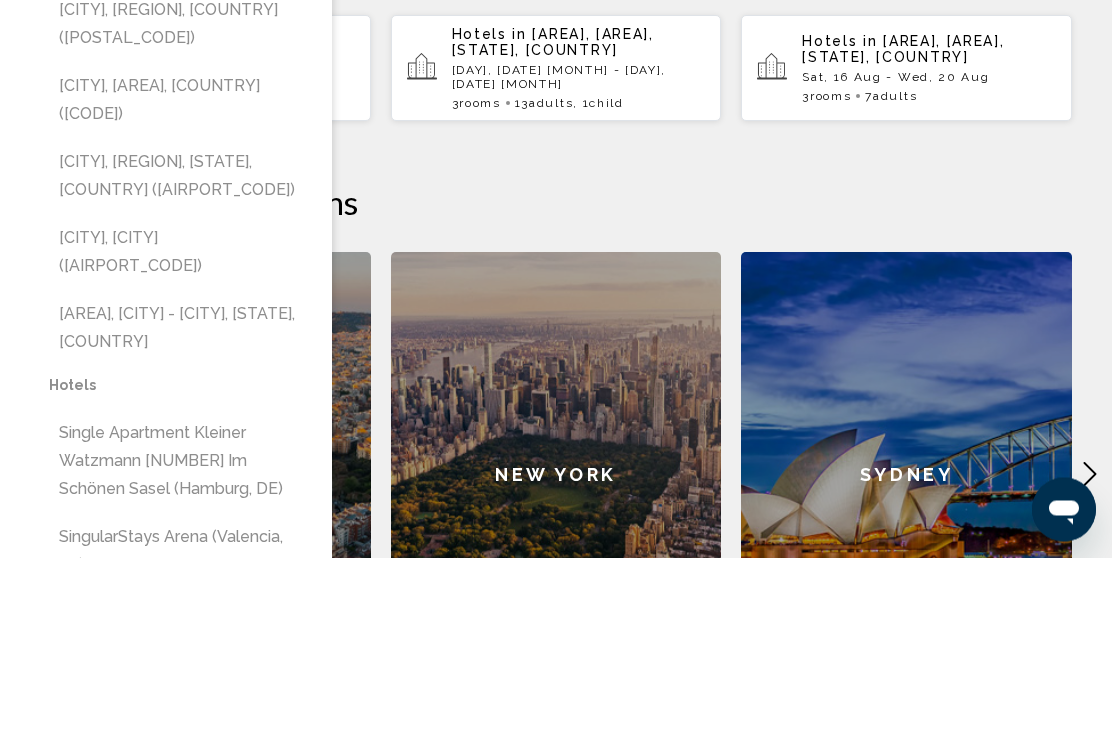 click on "[CITY], [CITY] ([AIRPORT_CODE])" at bounding box center (180, 425) 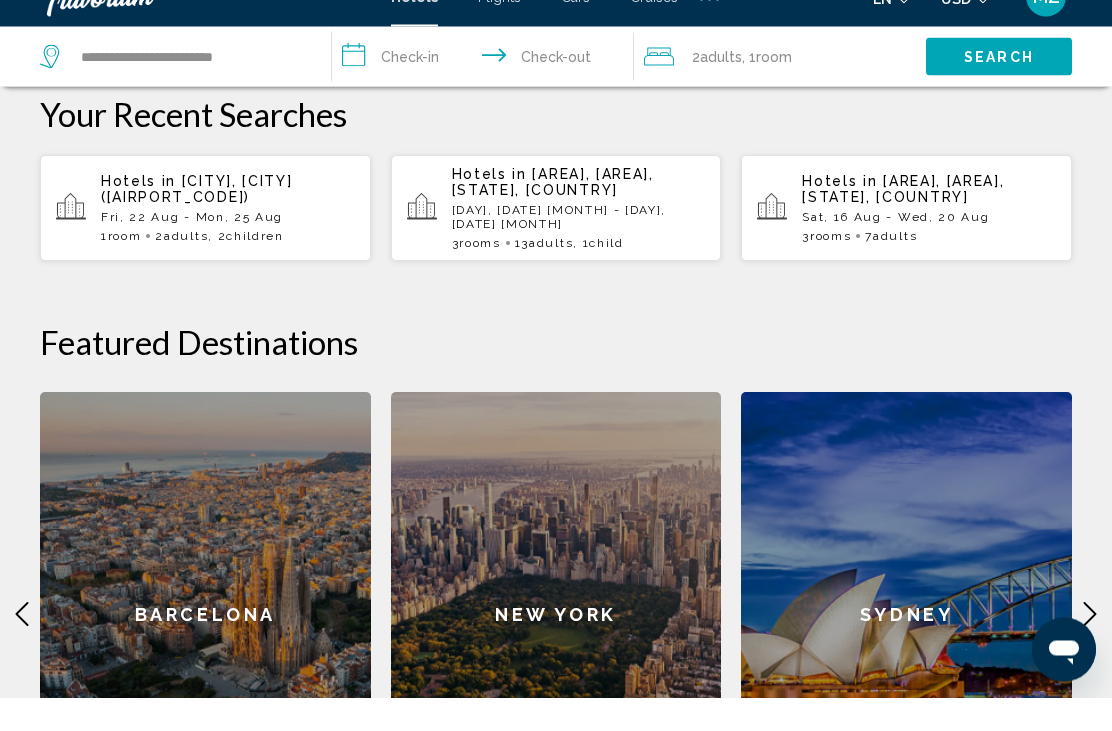 click on "**********" at bounding box center (487, 93) 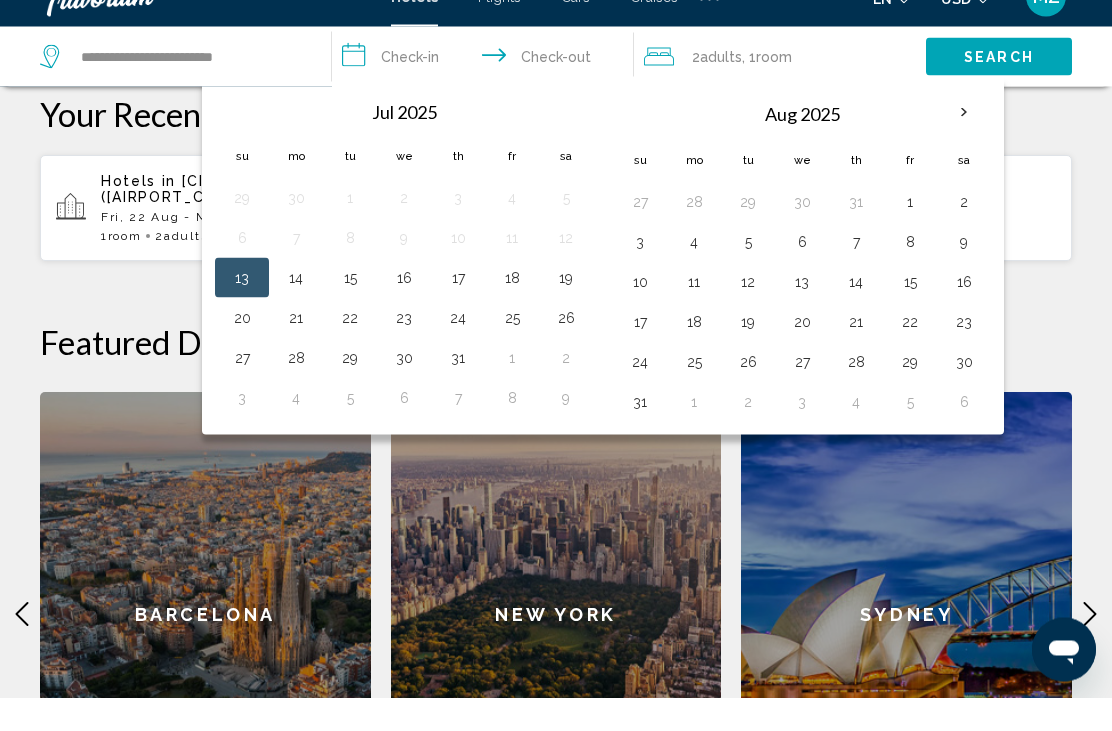 scroll, scrollTop: 597, scrollLeft: 0, axis: vertical 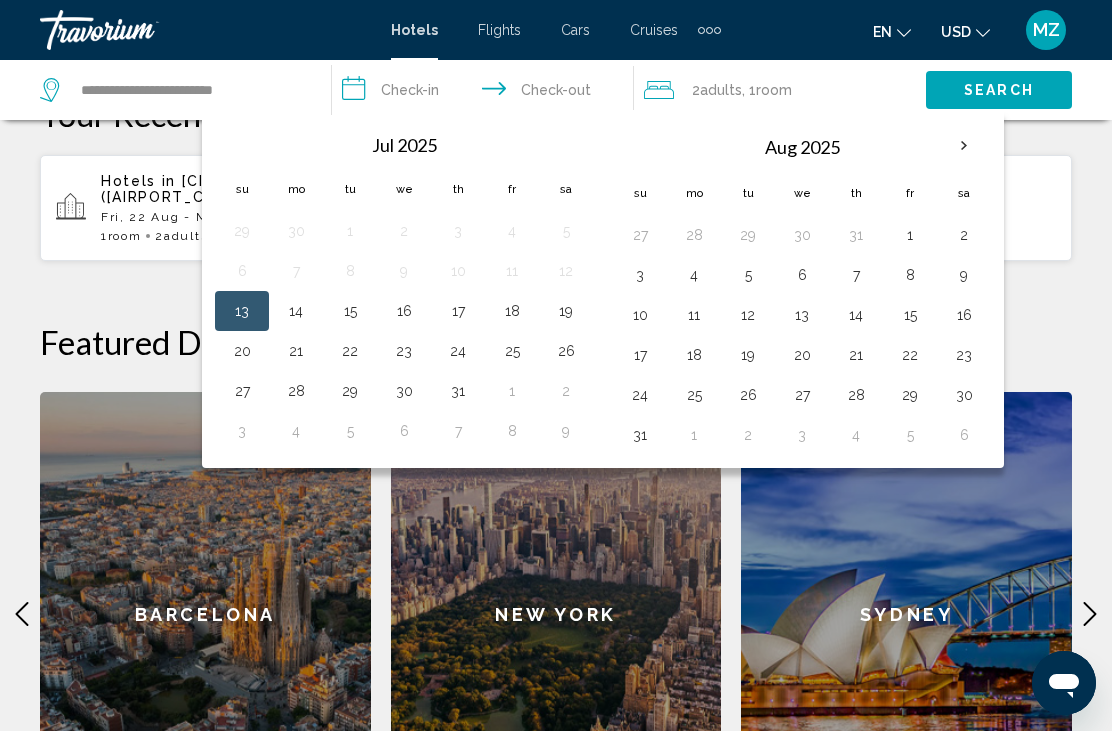 click on "22" at bounding box center [910, 355] 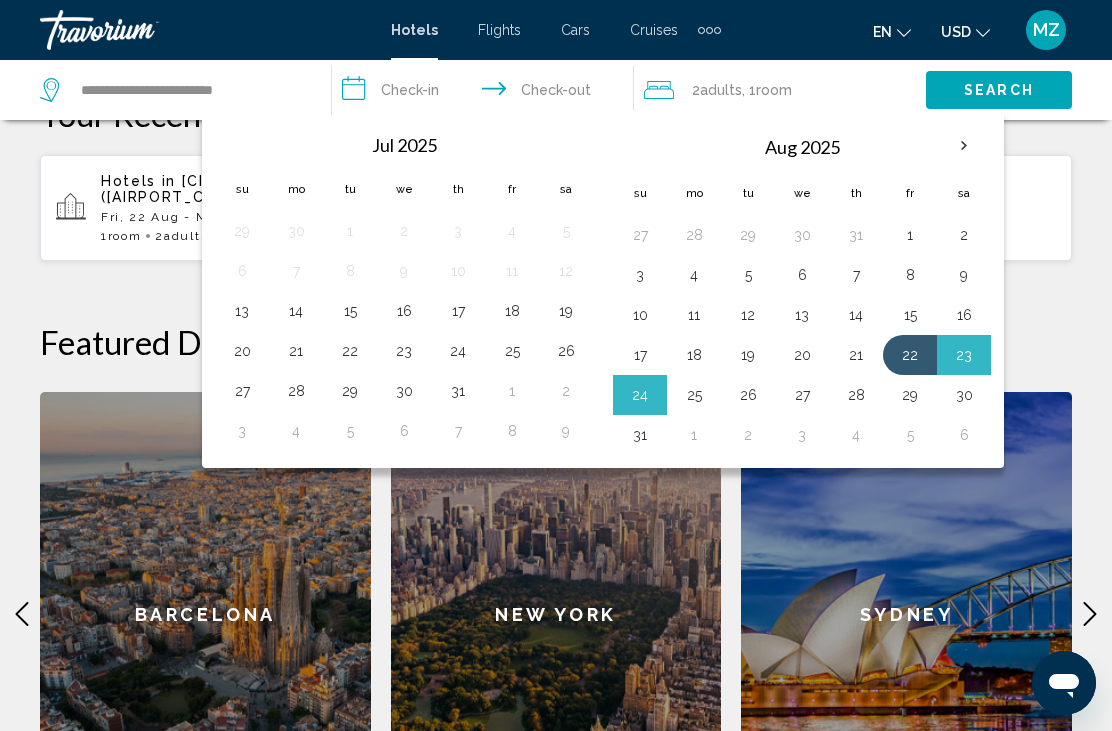 click on "25" at bounding box center (694, 395) 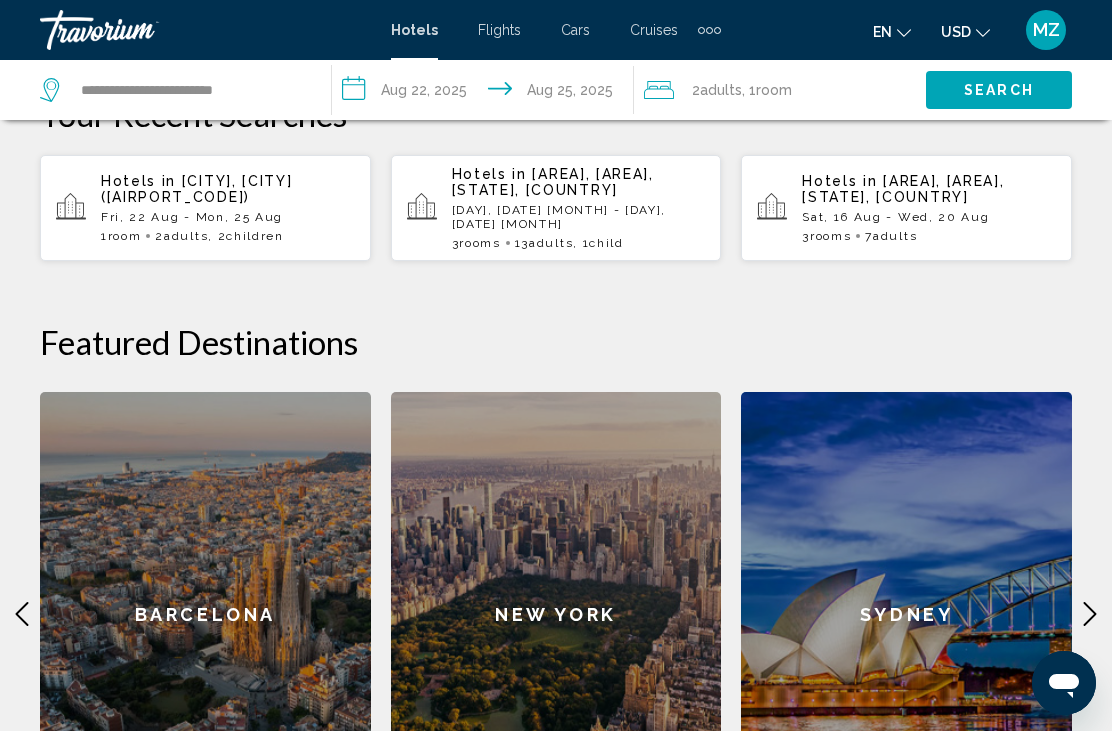 click on "Search" at bounding box center (999, 91) 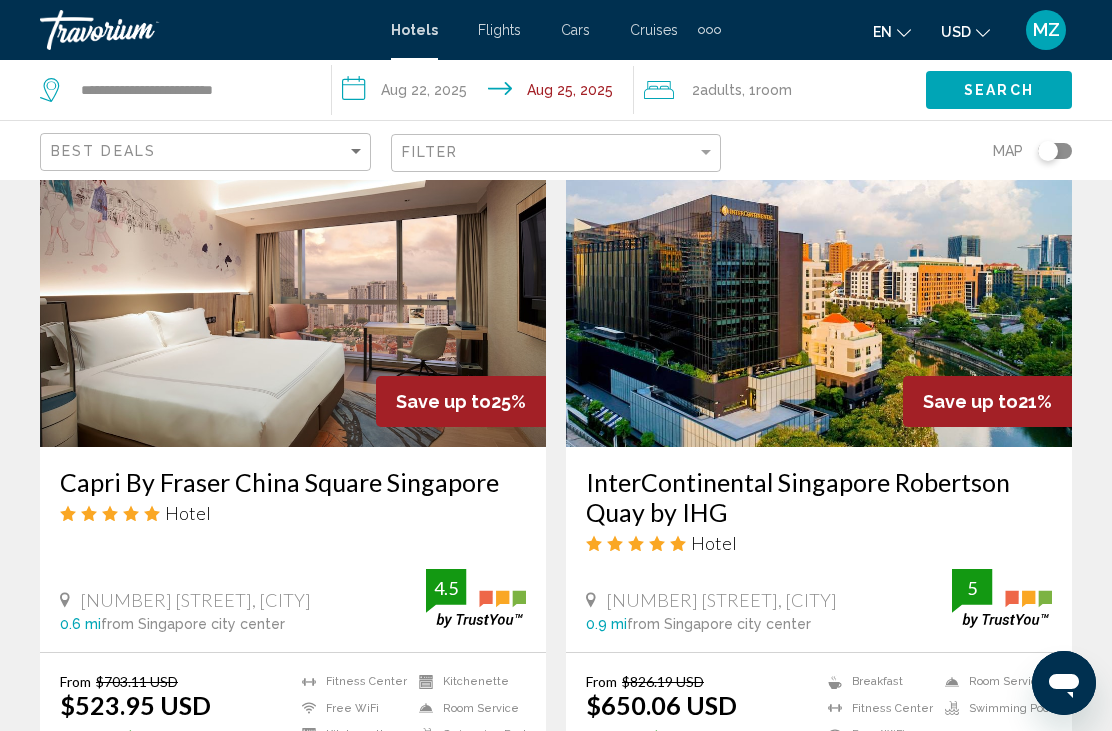 scroll, scrollTop: 3721, scrollLeft: 0, axis: vertical 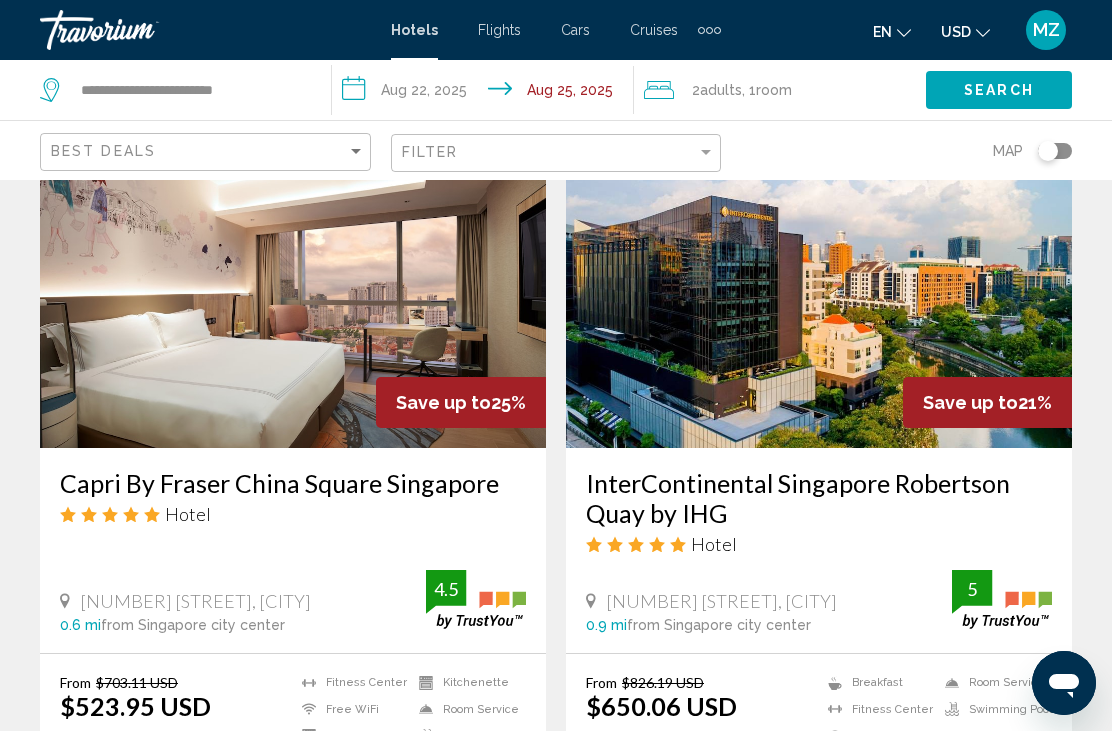 click at bounding box center (819, 288) 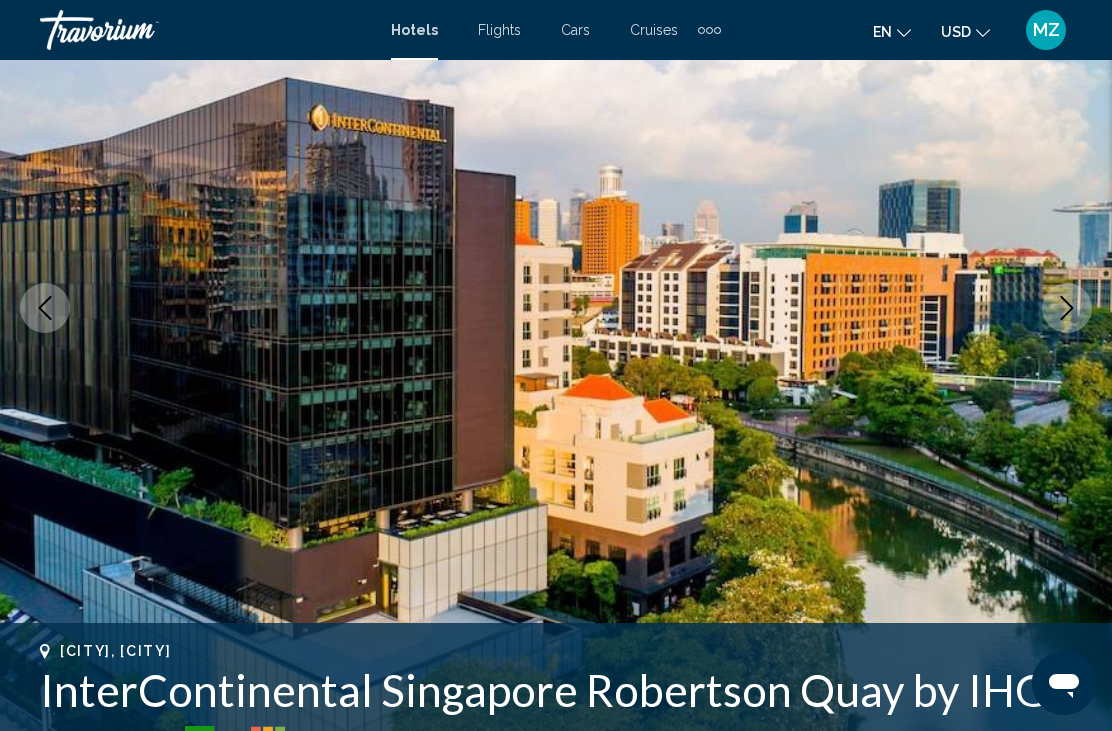 scroll, scrollTop: 234, scrollLeft: 0, axis: vertical 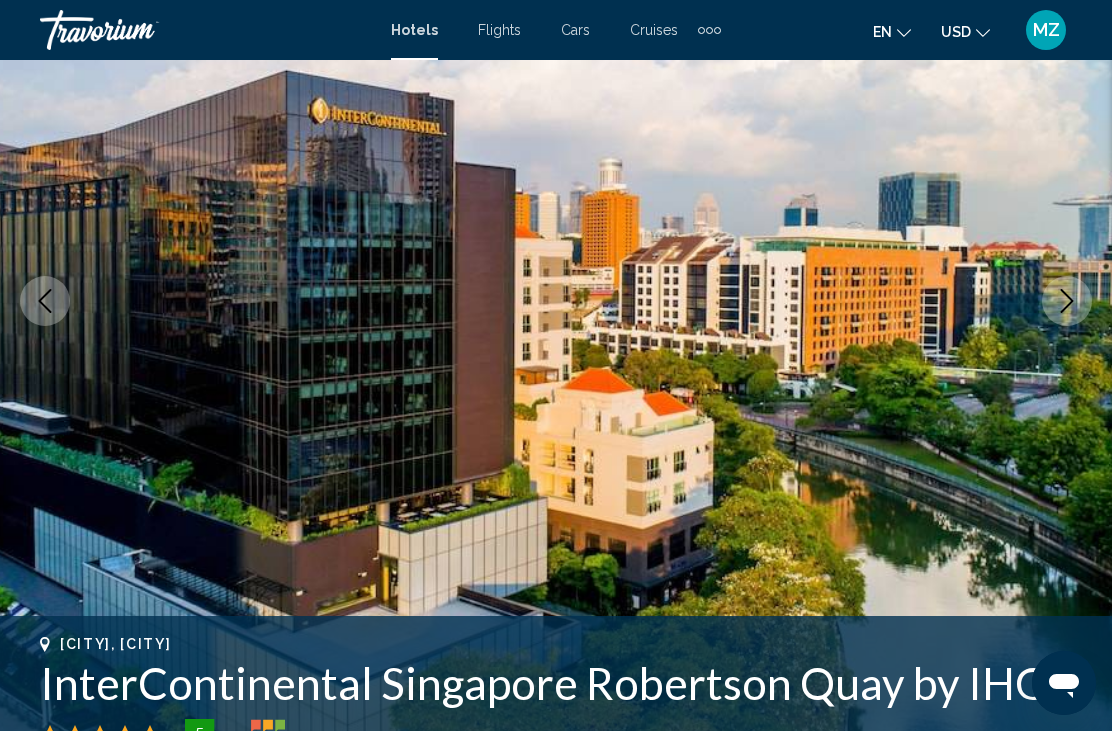 click 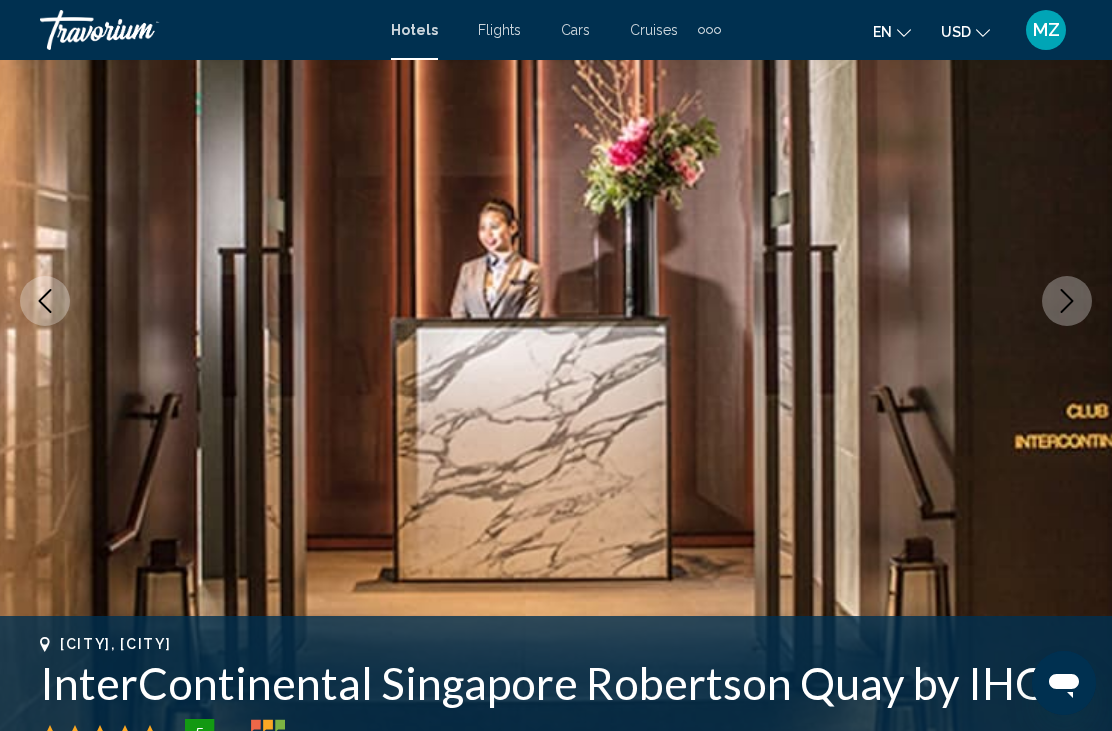 click 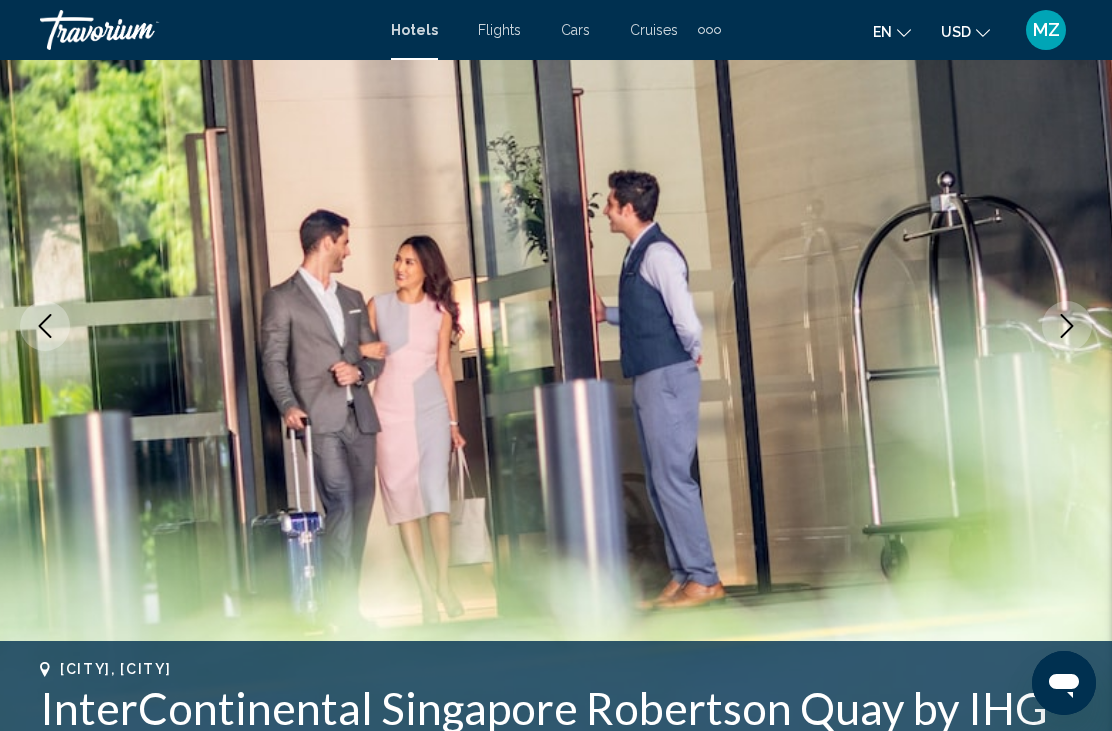 scroll, scrollTop: 173, scrollLeft: 0, axis: vertical 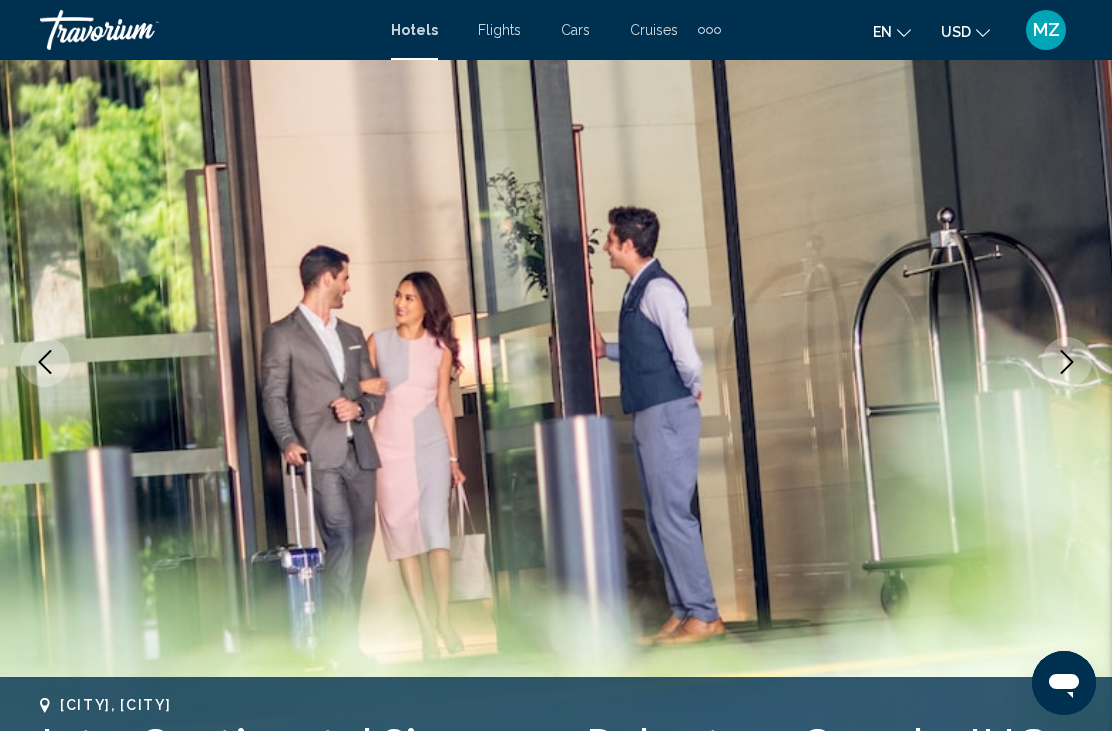 click 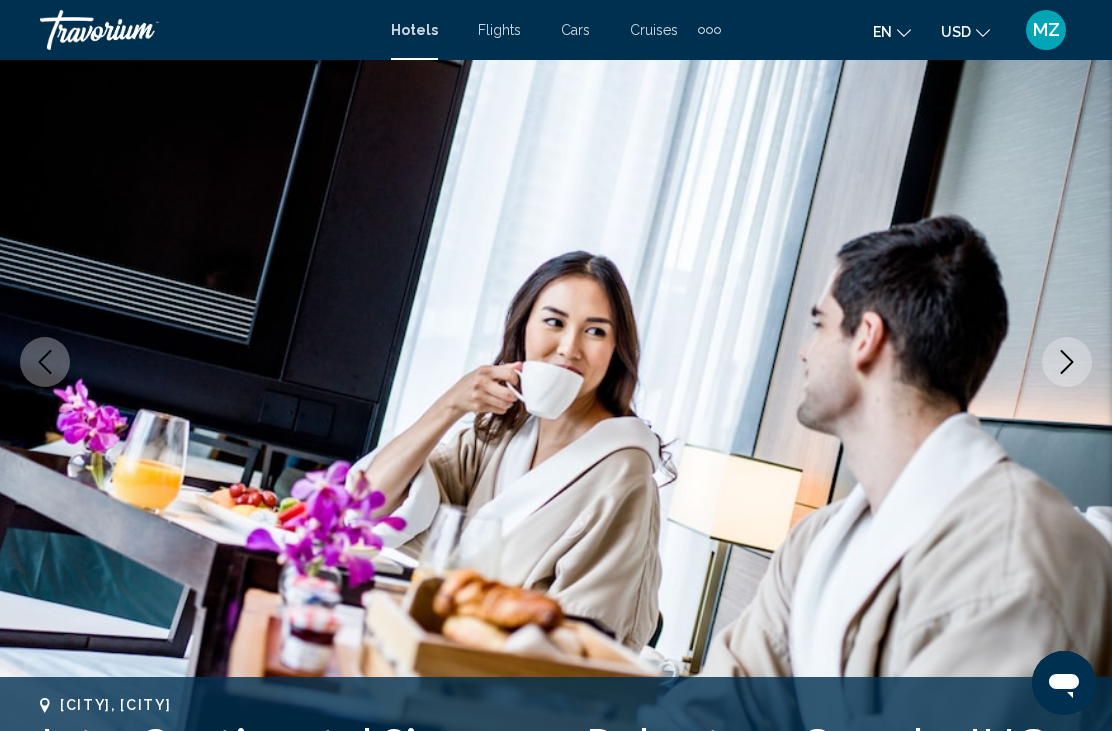 click at bounding box center (1067, 362) 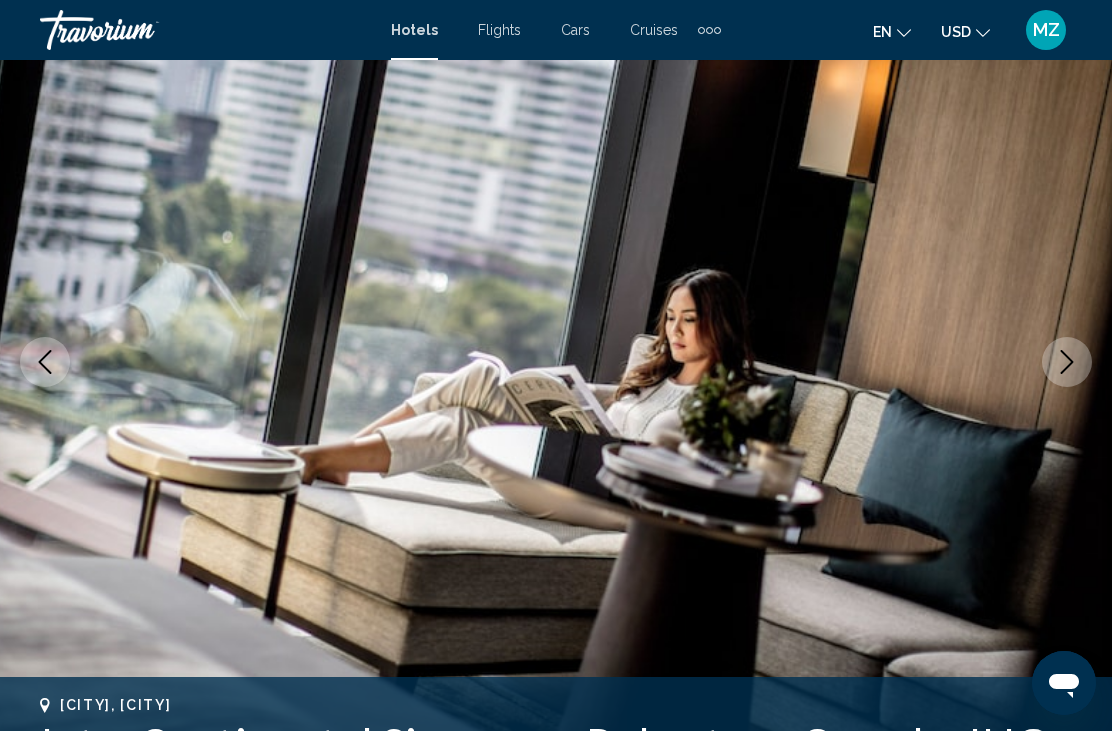 click 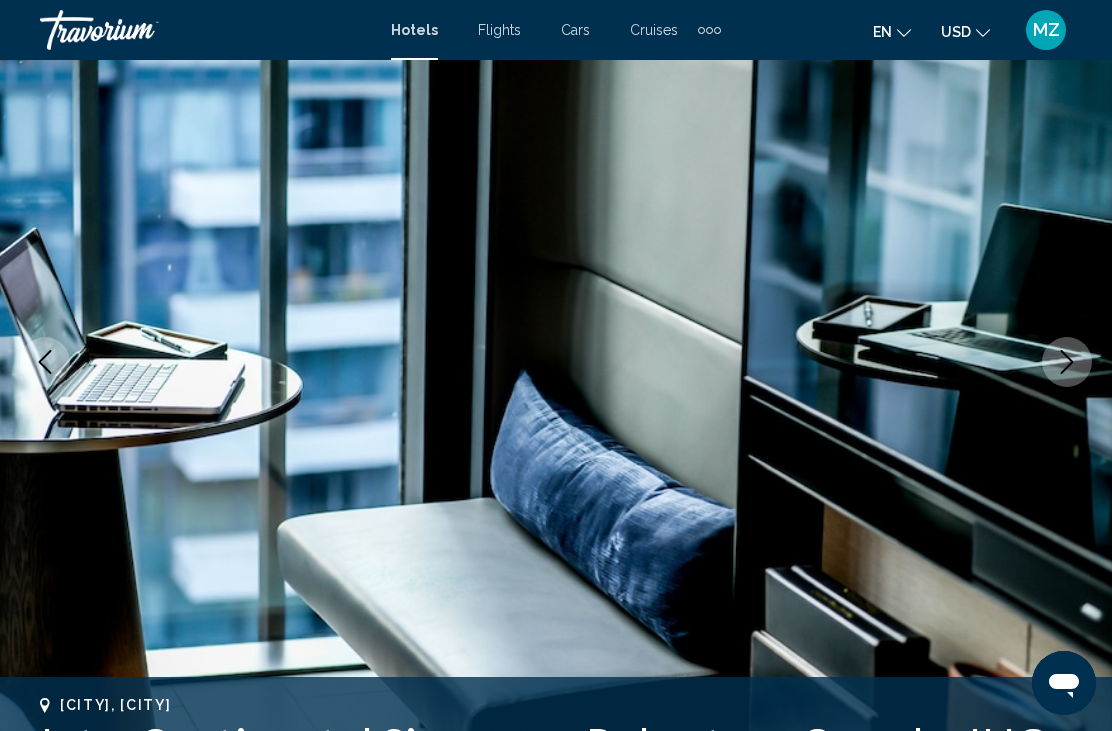 click 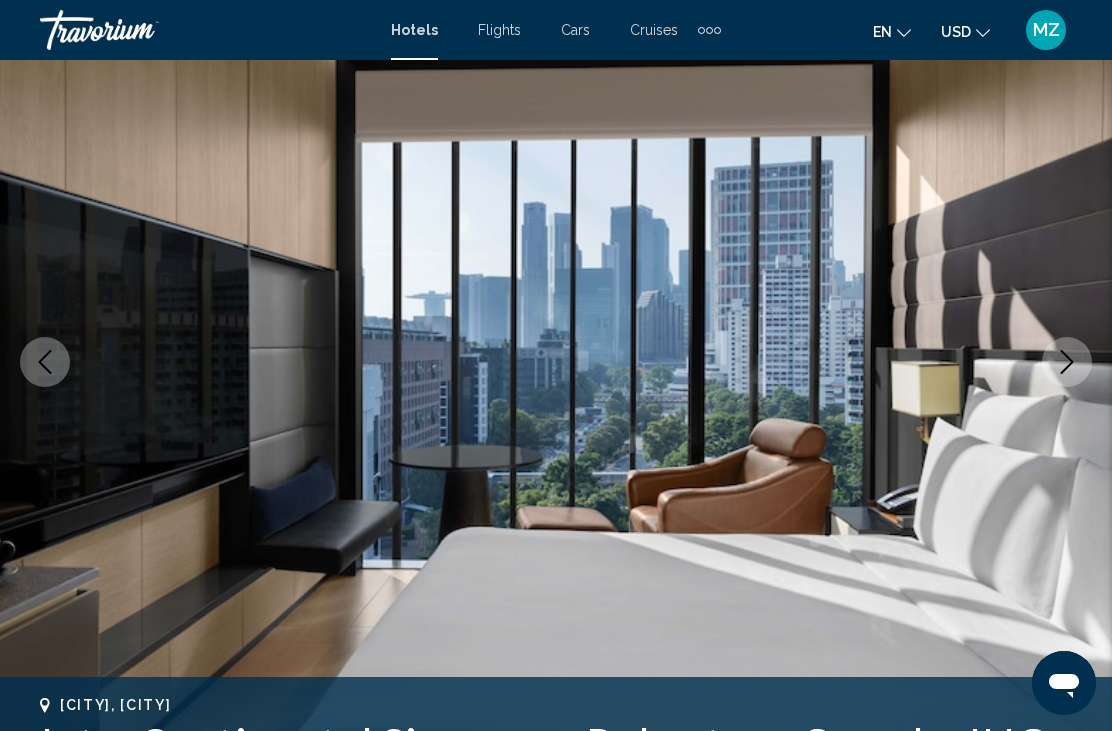 click at bounding box center (1067, 362) 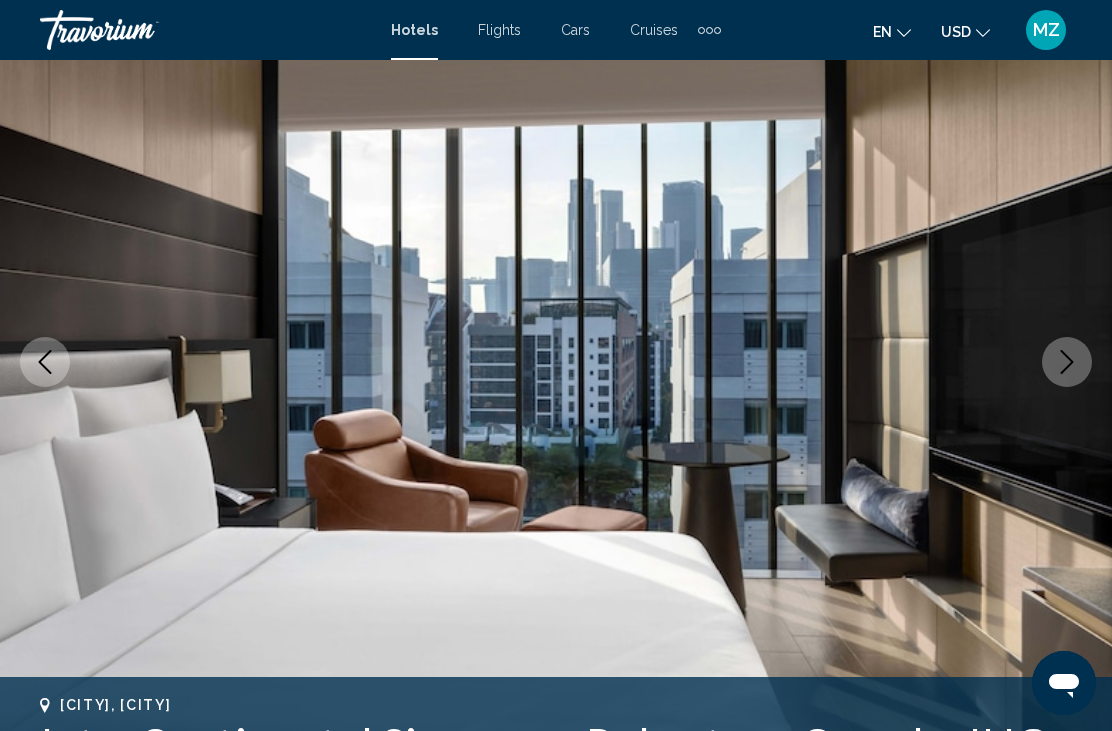 click 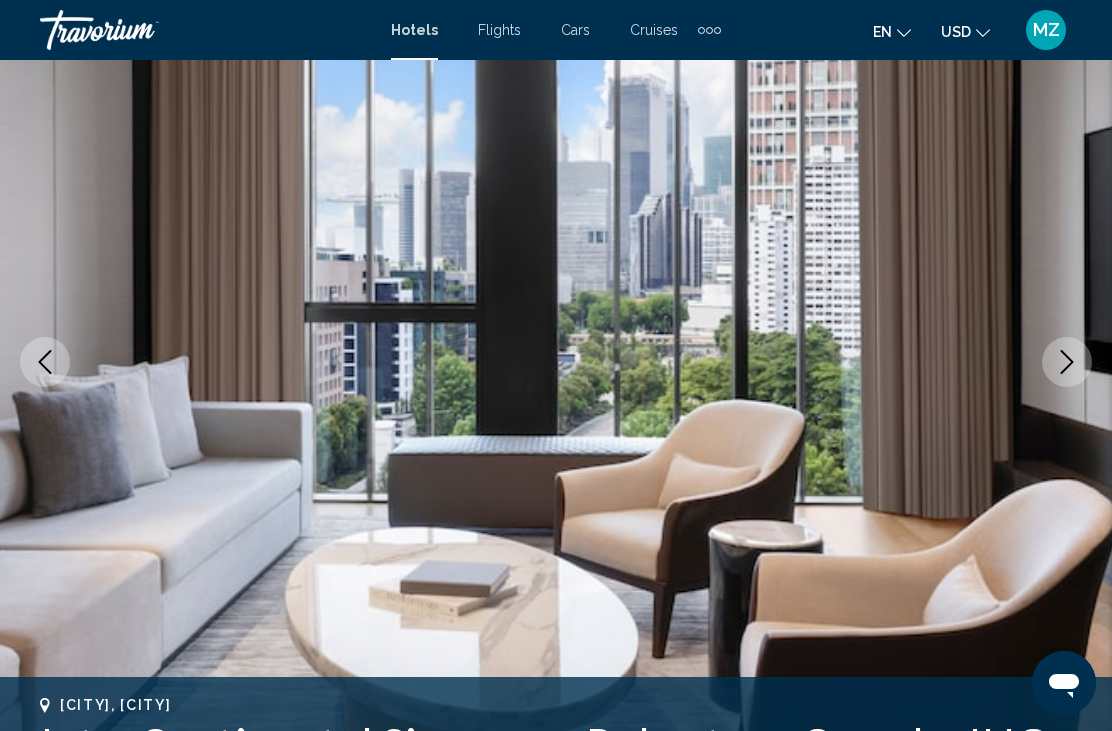 click 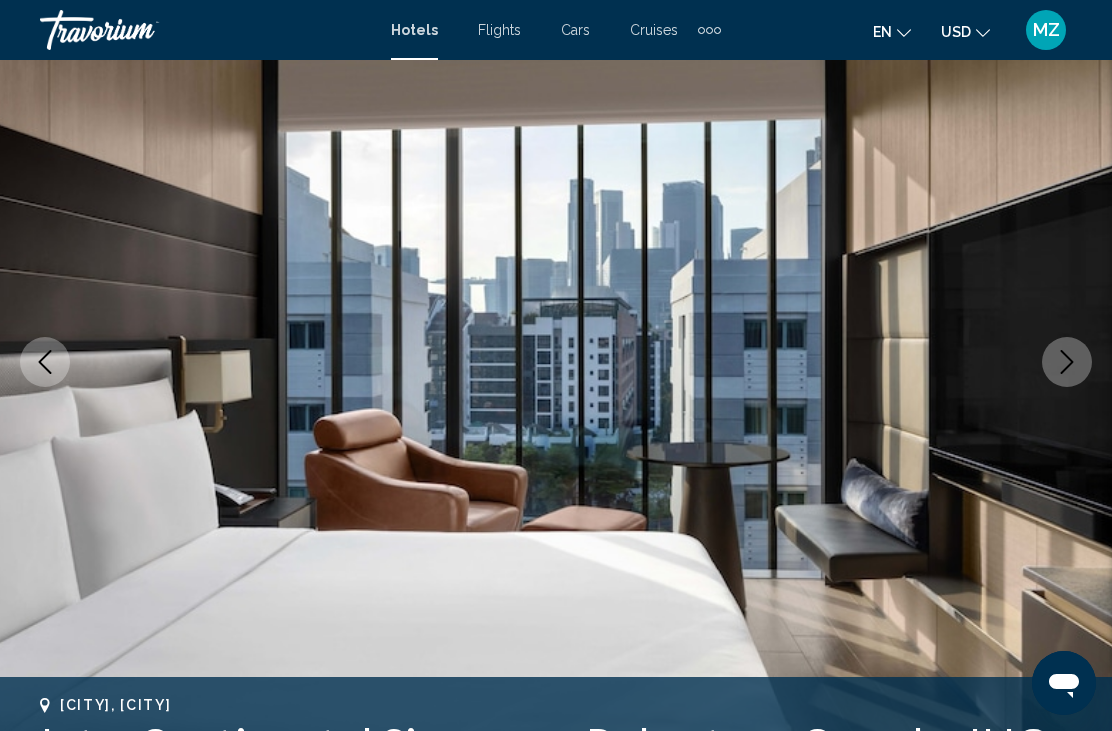 click 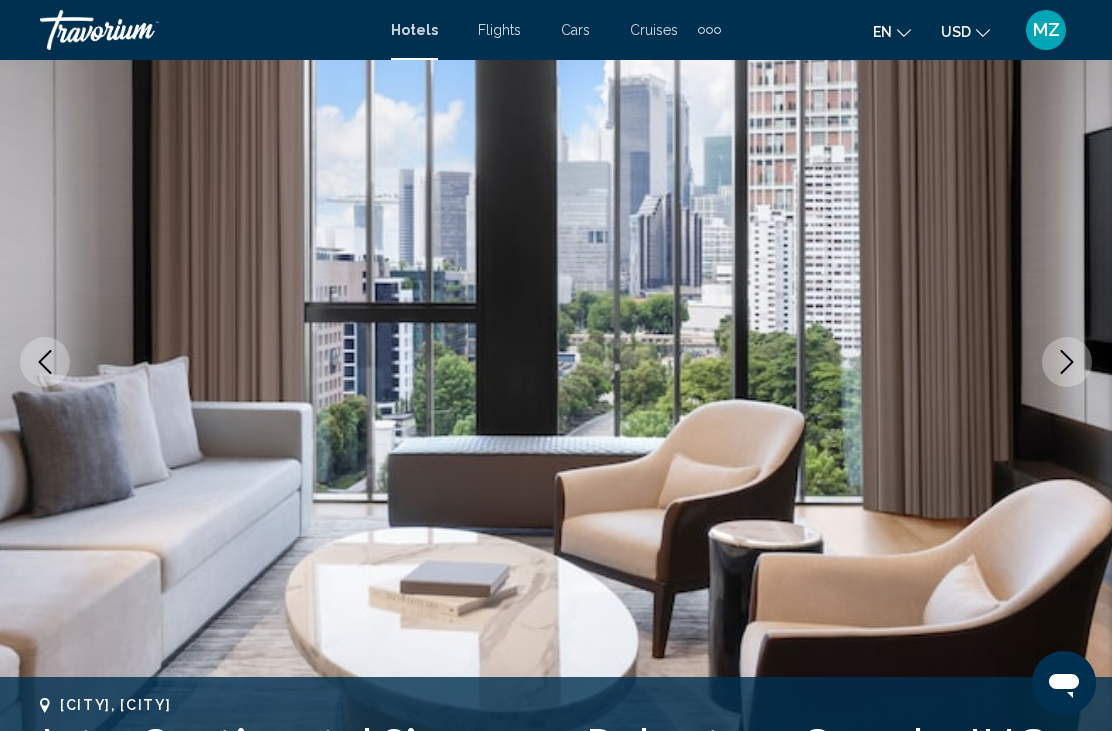 click at bounding box center [1067, 362] 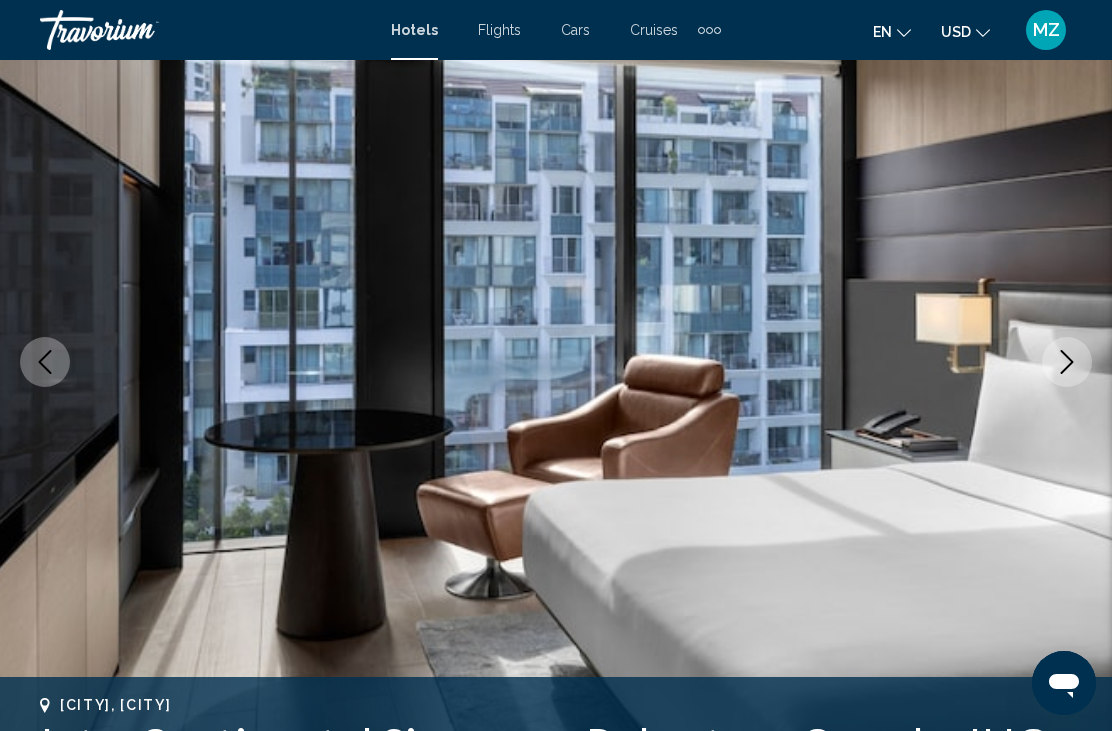 click 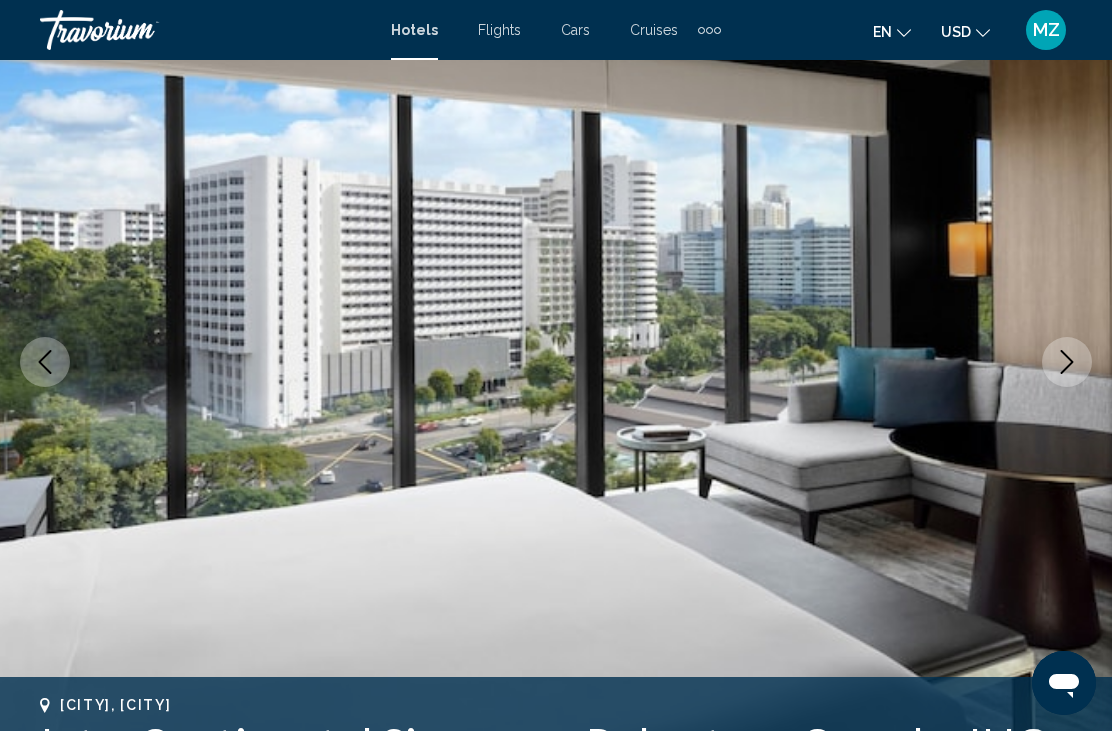 click 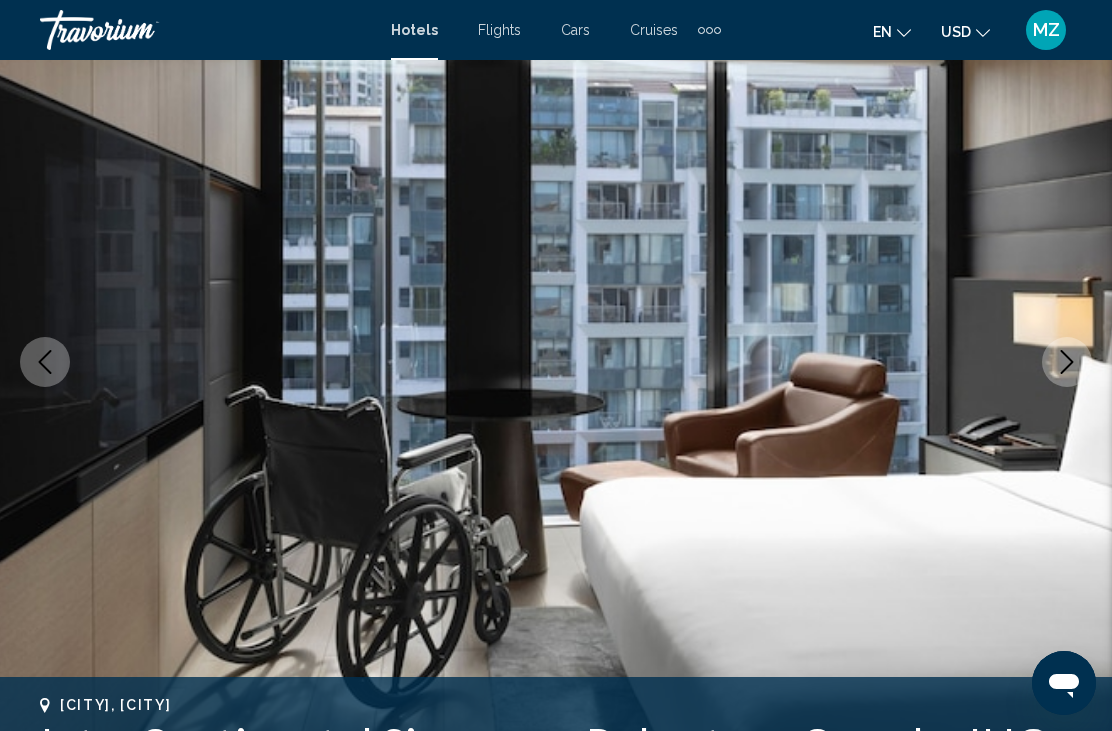 click at bounding box center (1067, 362) 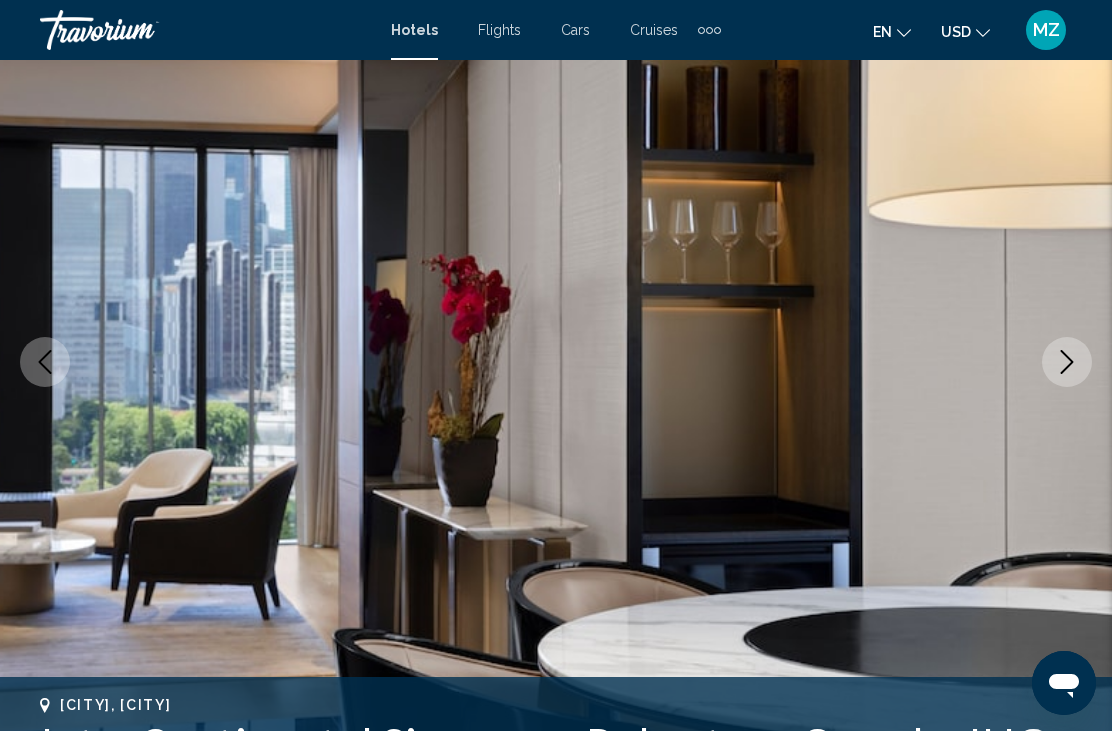 click 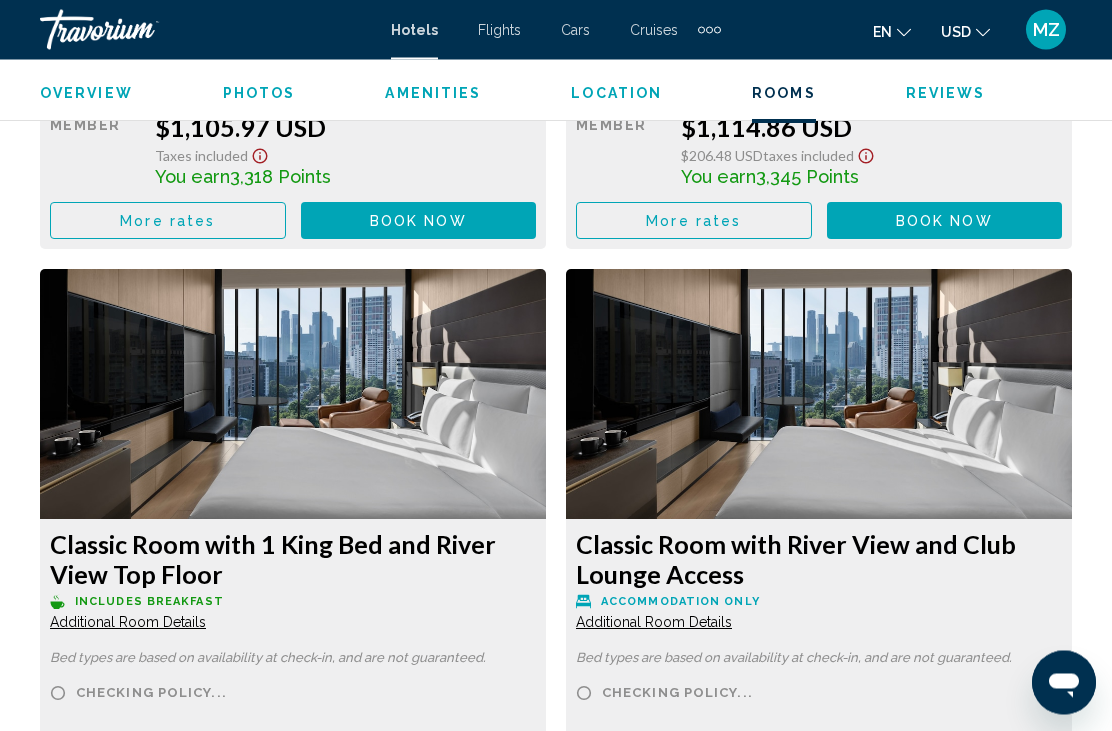scroll, scrollTop: 8273, scrollLeft: 0, axis: vertical 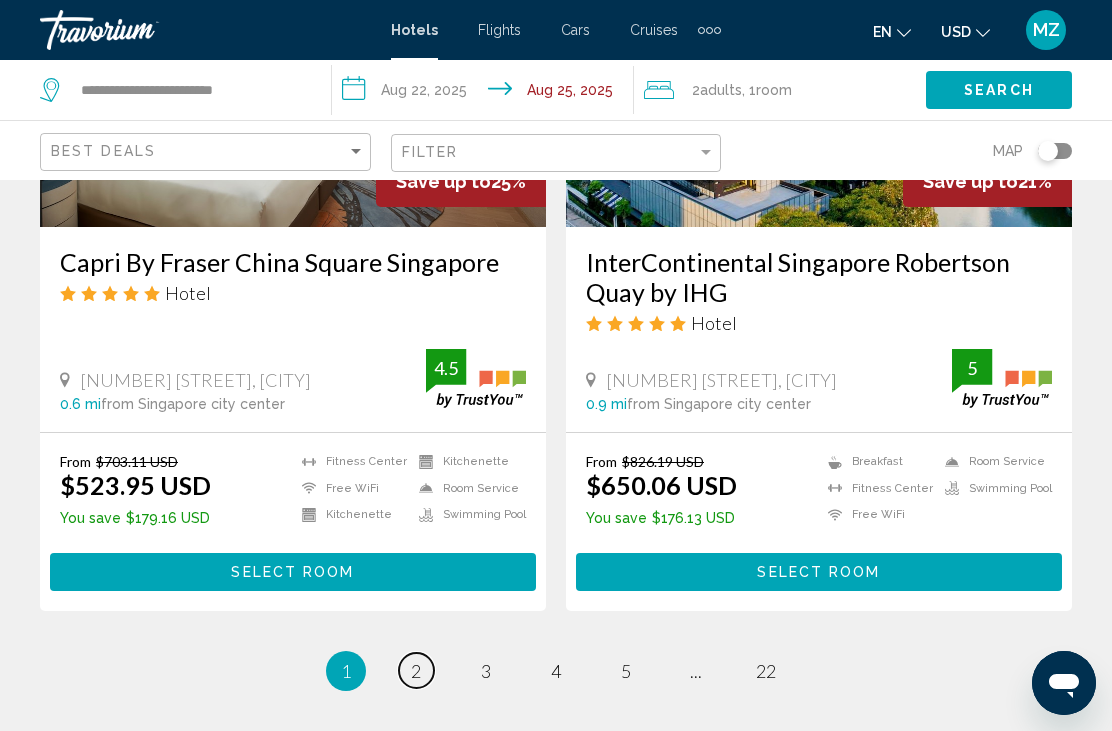 click on "2" at bounding box center [416, 671] 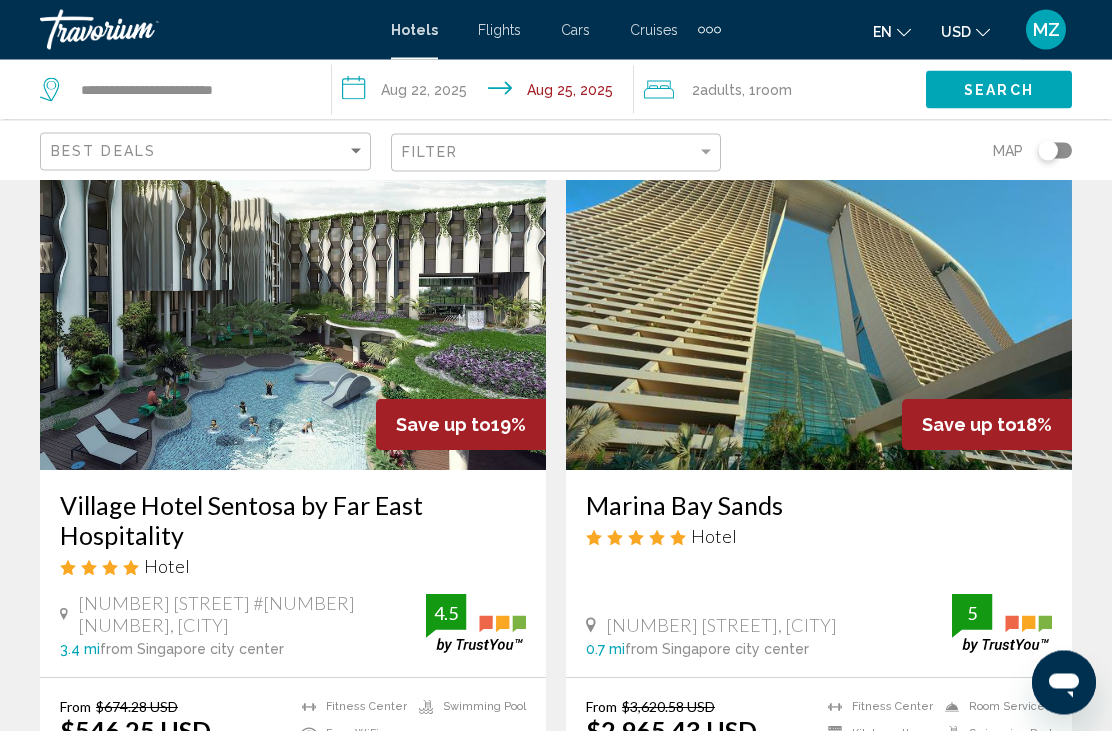 scroll, scrollTop: 2286, scrollLeft: 0, axis: vertical 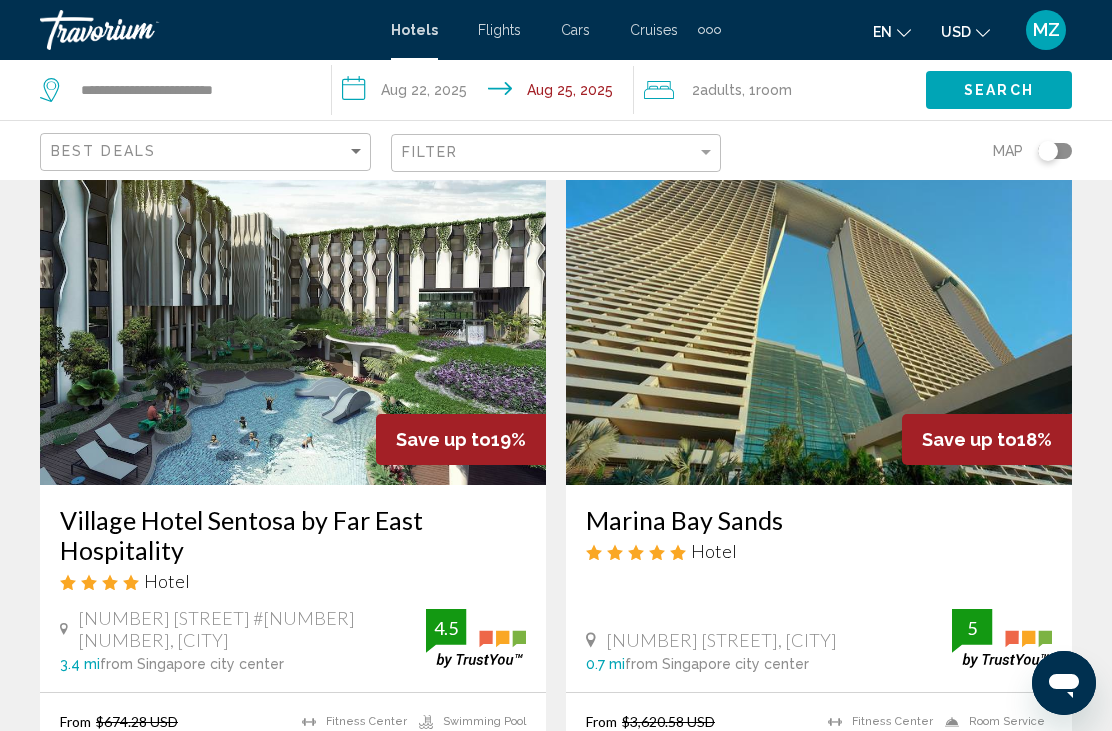 click at bounding box center [819, 325] 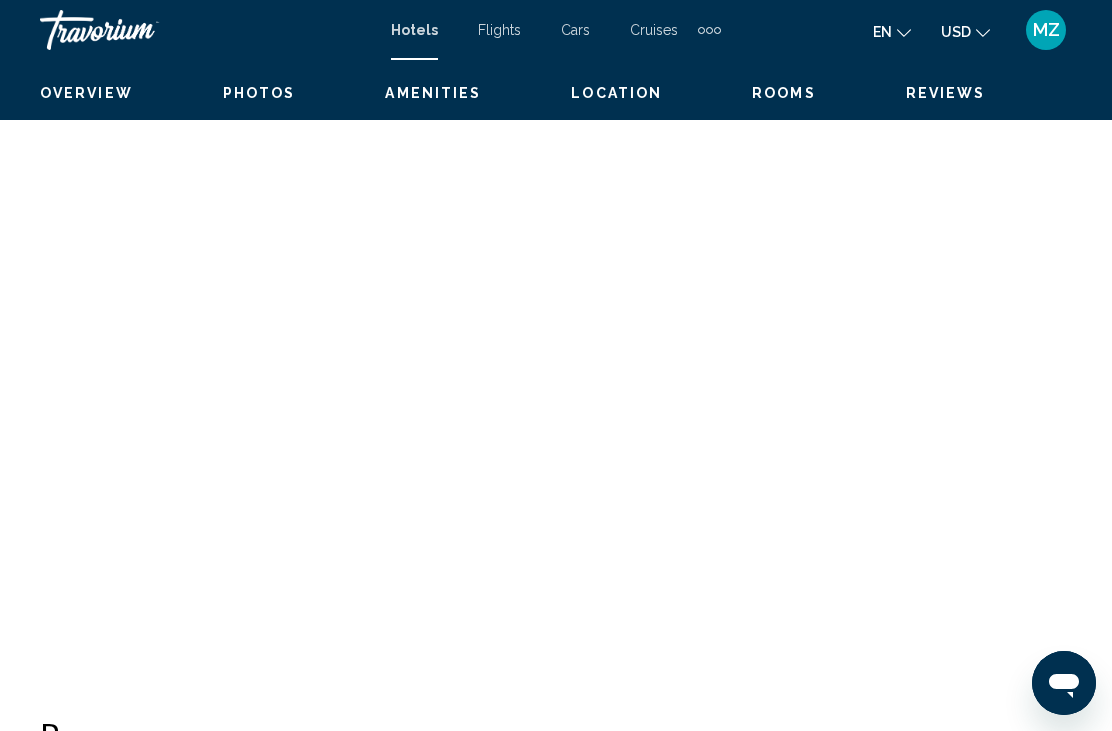 scroll, scrollTop: 0, scrollLeft: 0, axis: both 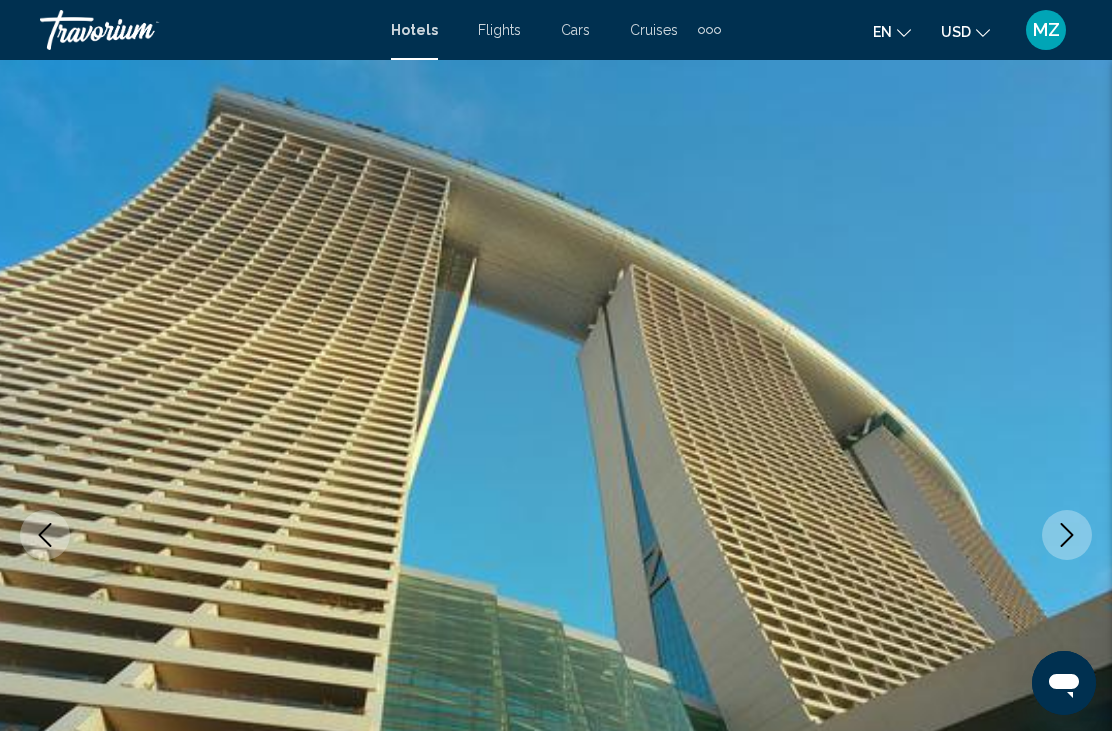 click 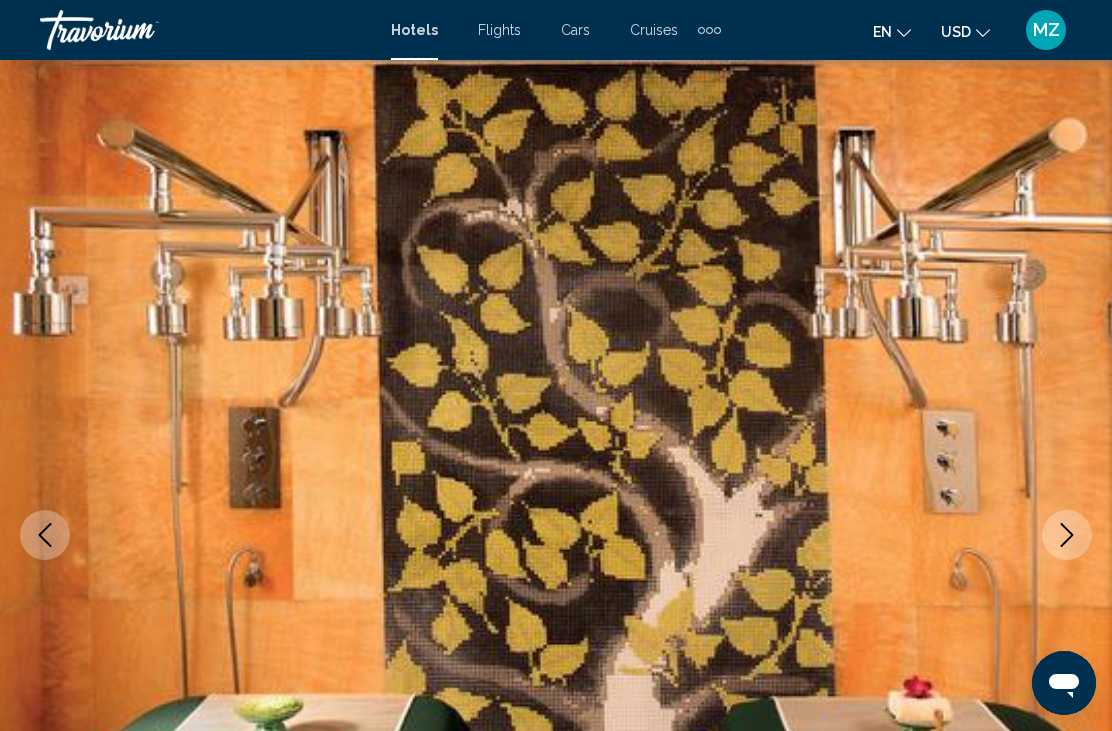 click 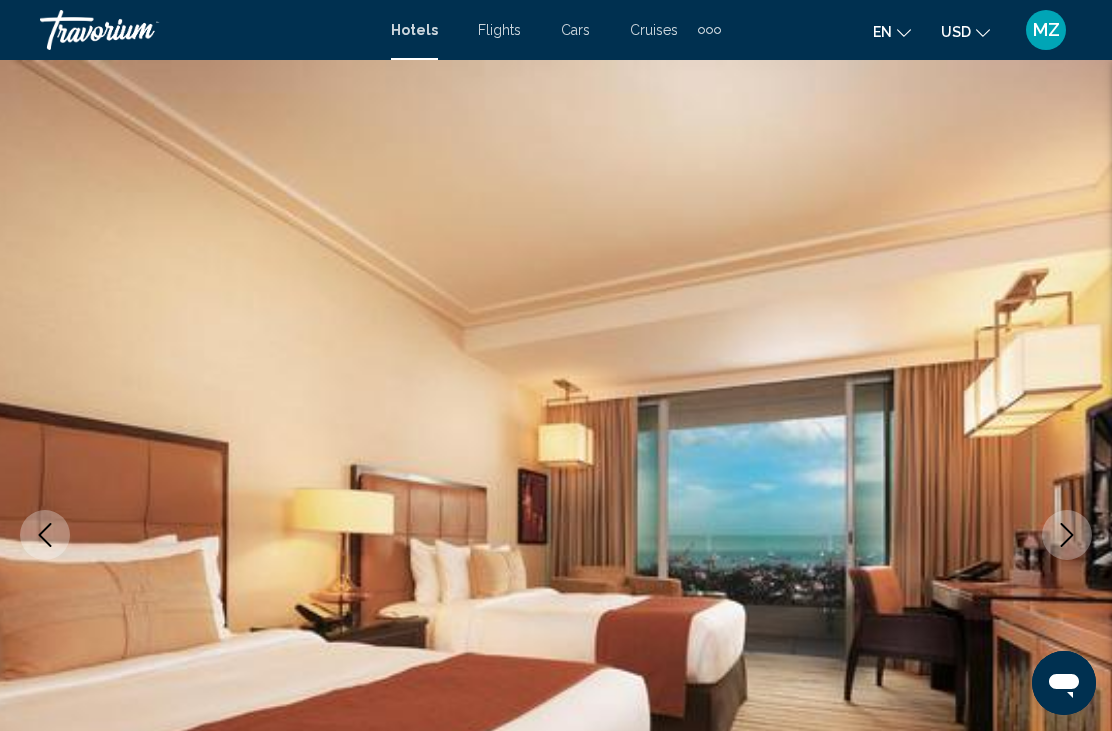 click 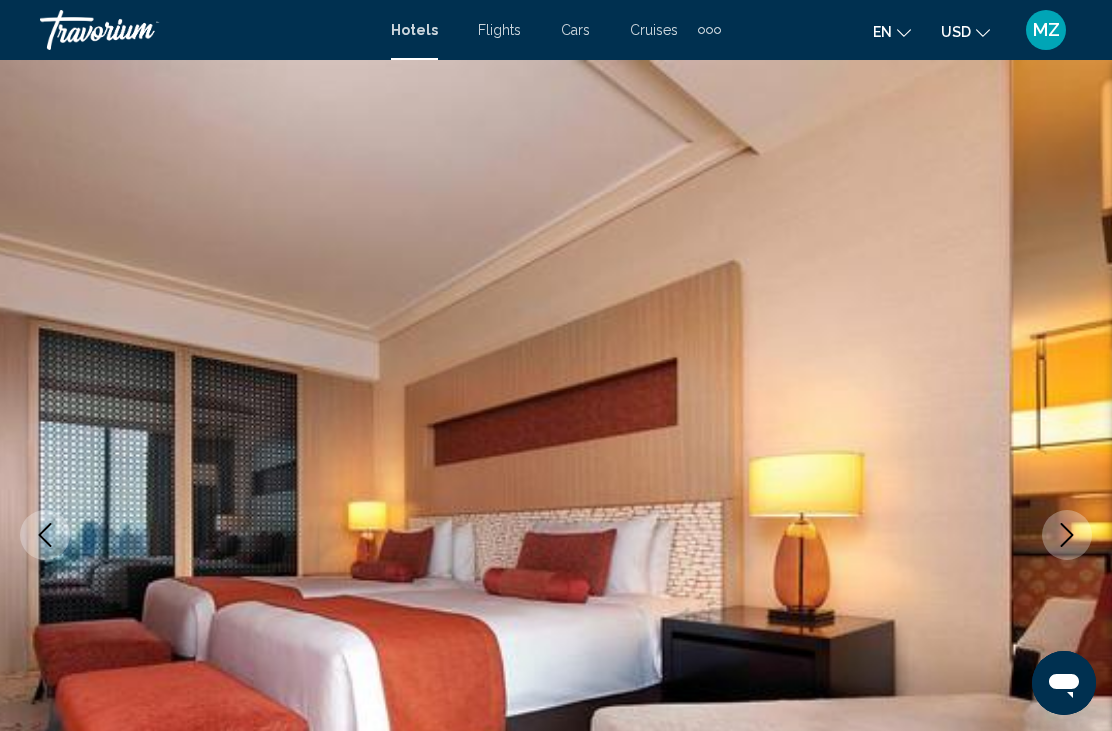 click 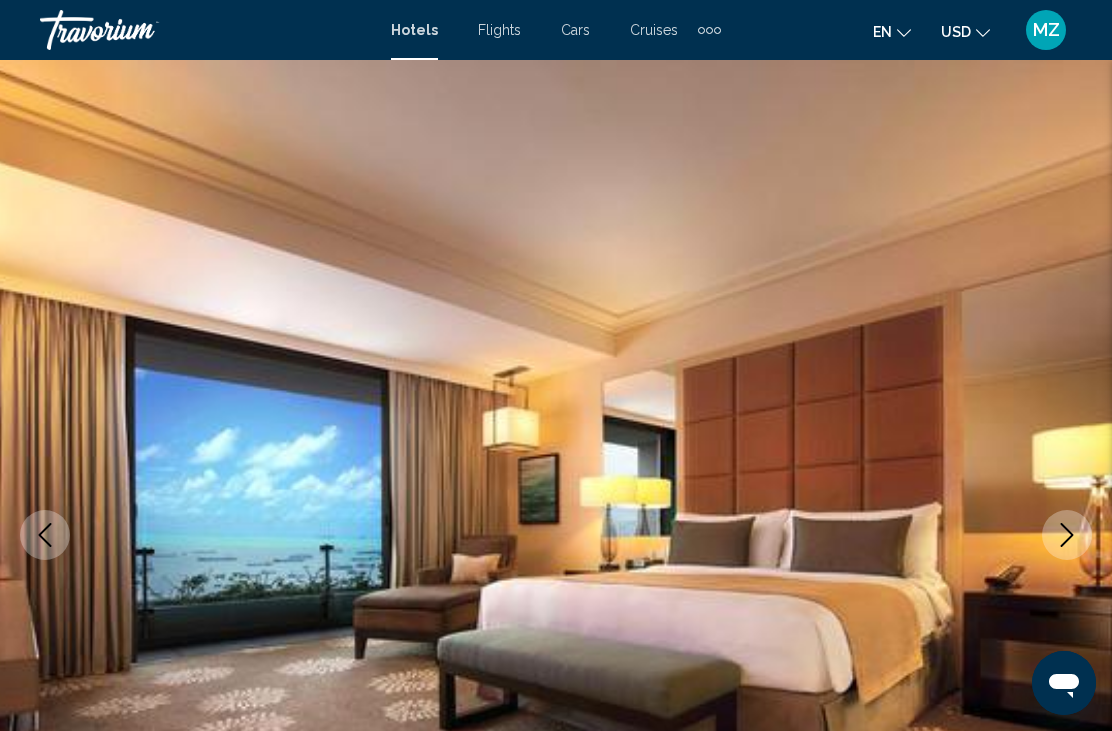 click 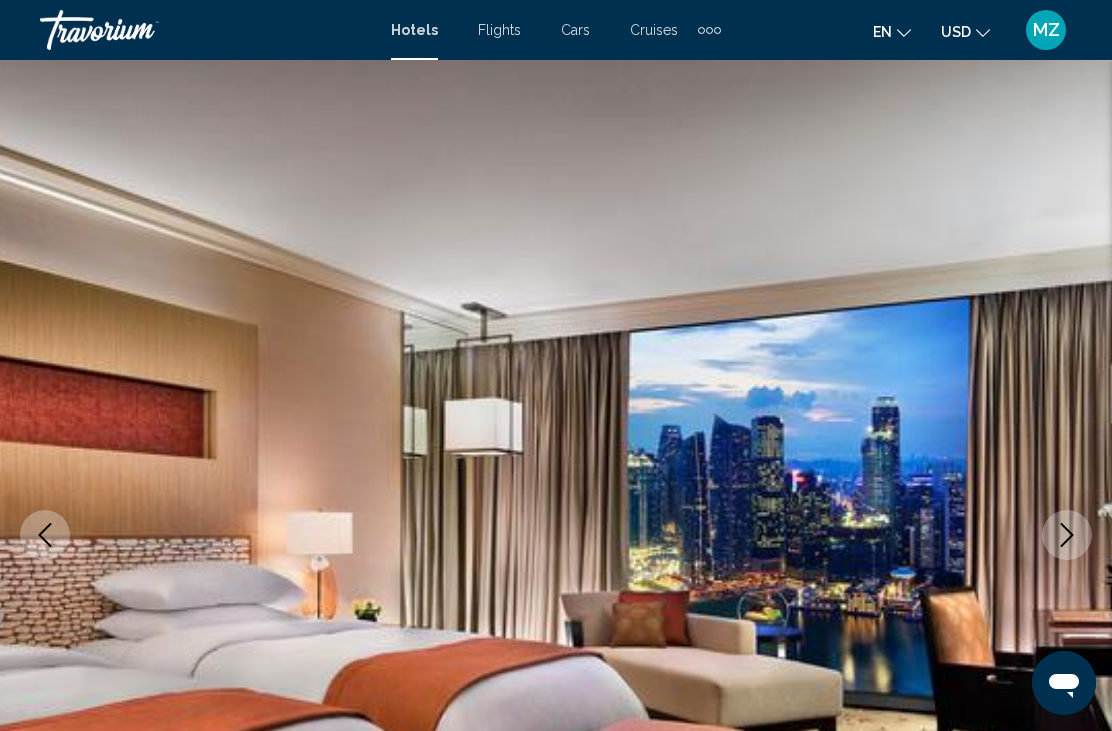 click 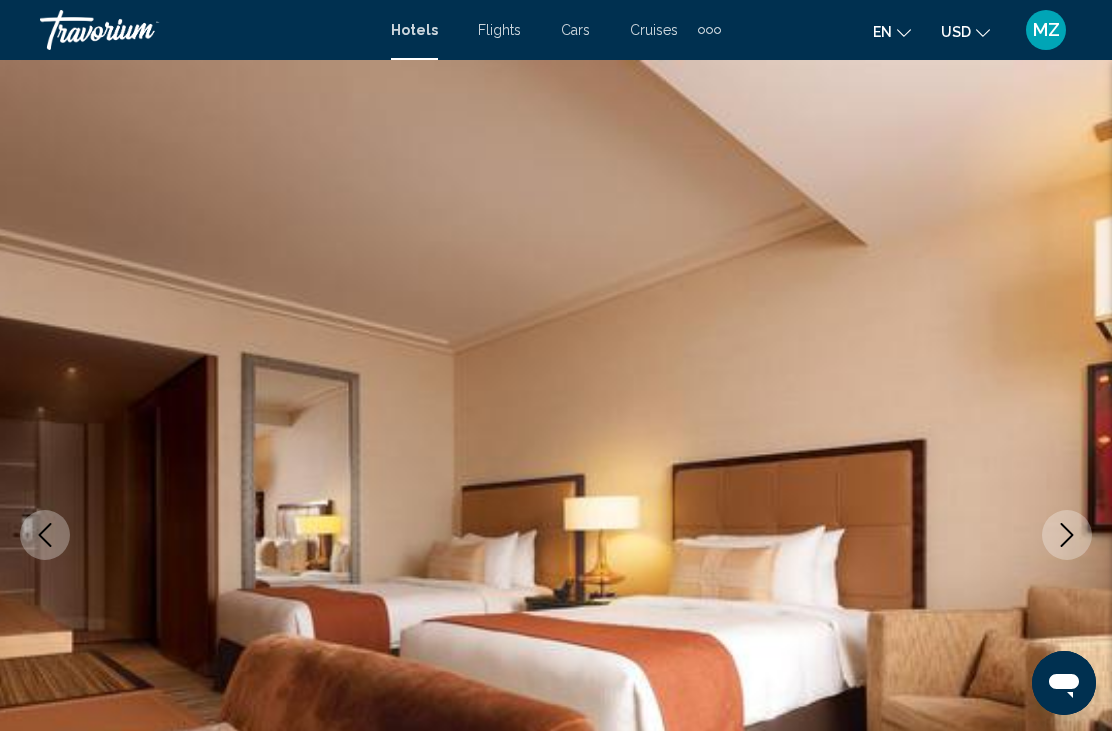 click 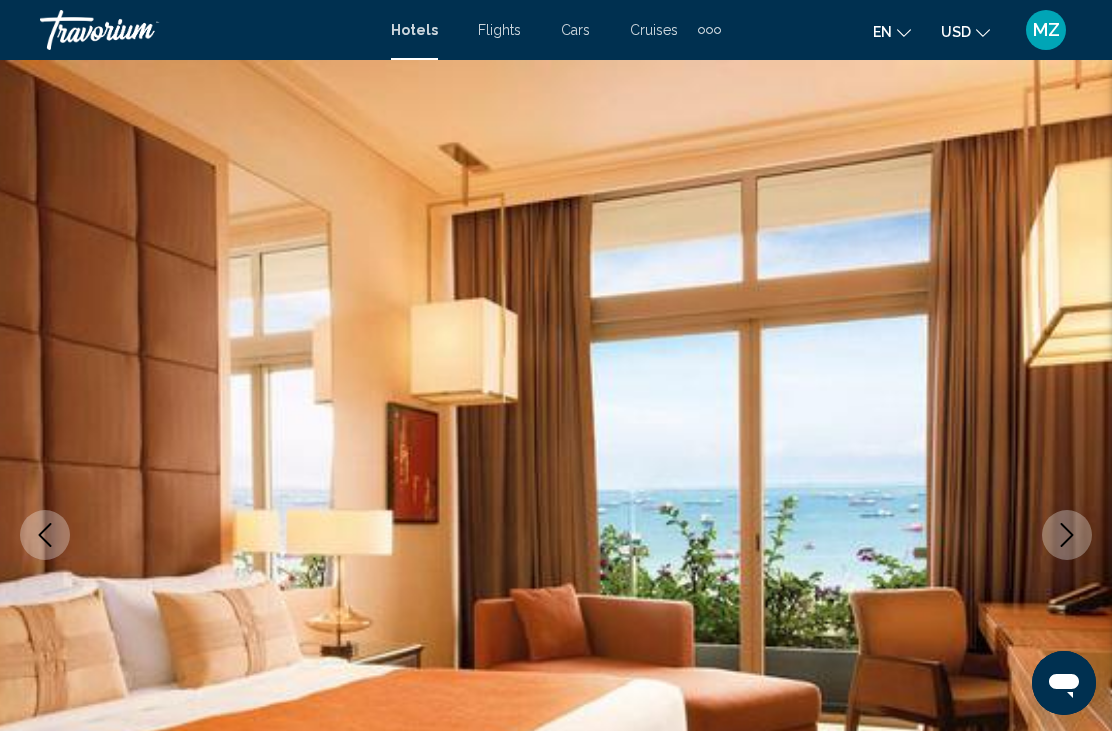 click 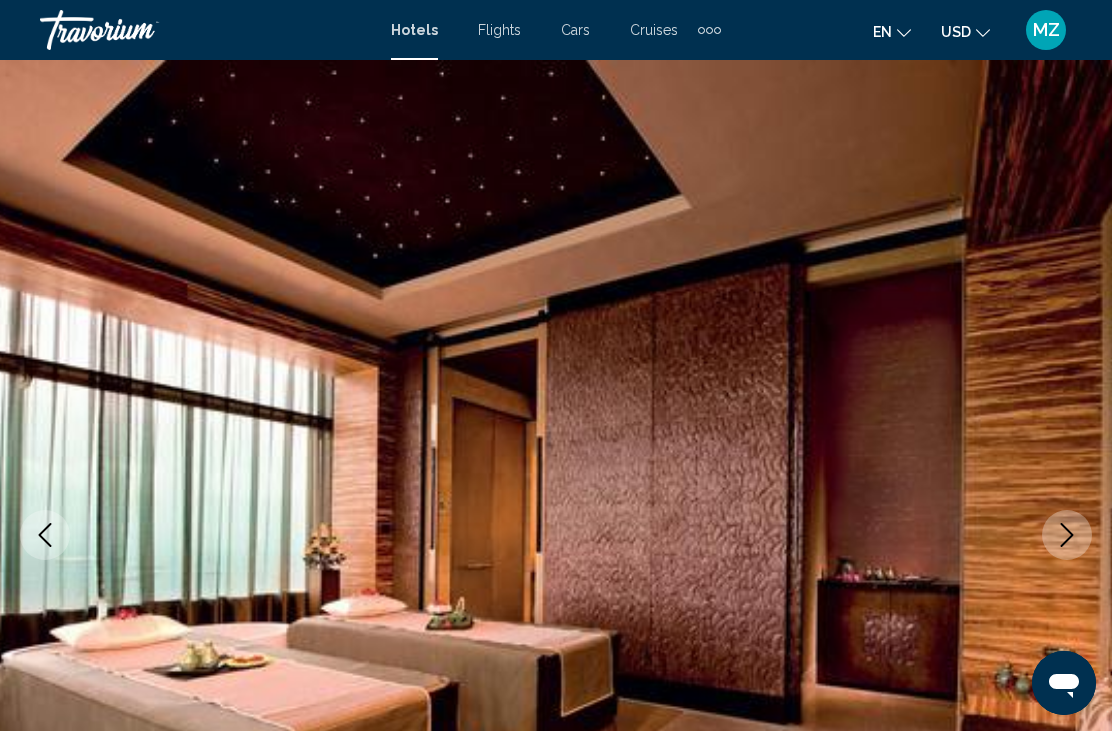 click at bounding box center (1067, 535) 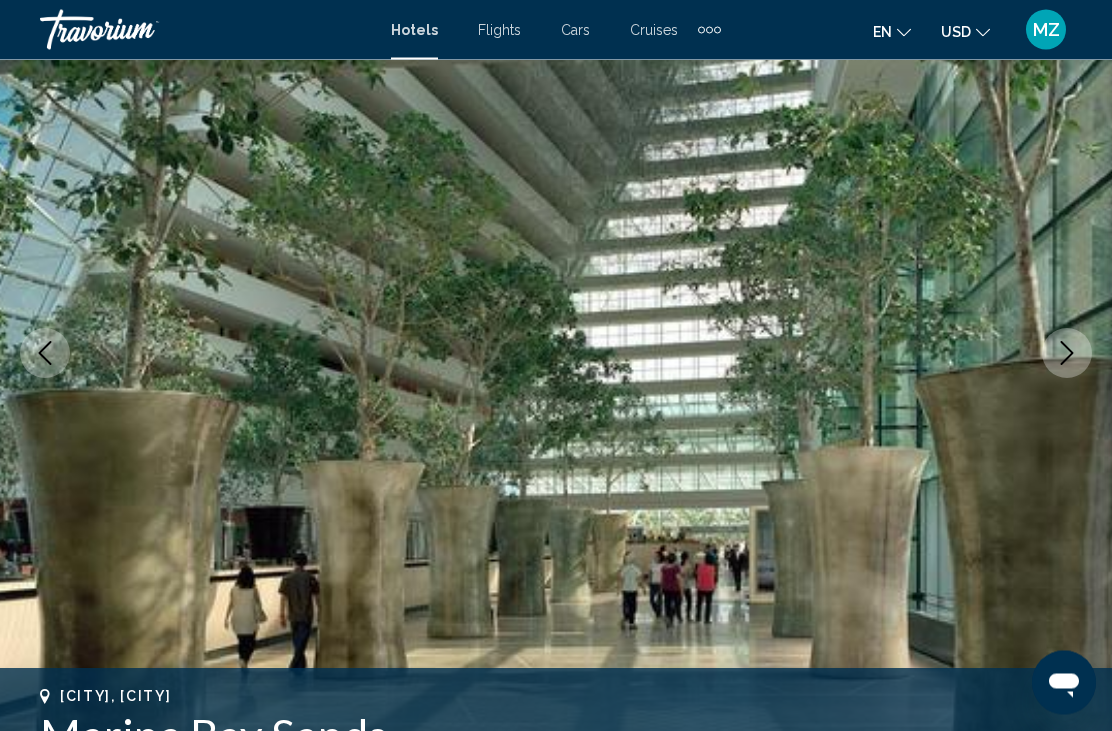 scroll, scrollTop: 181, scrollLeft: 0, axis: vertical 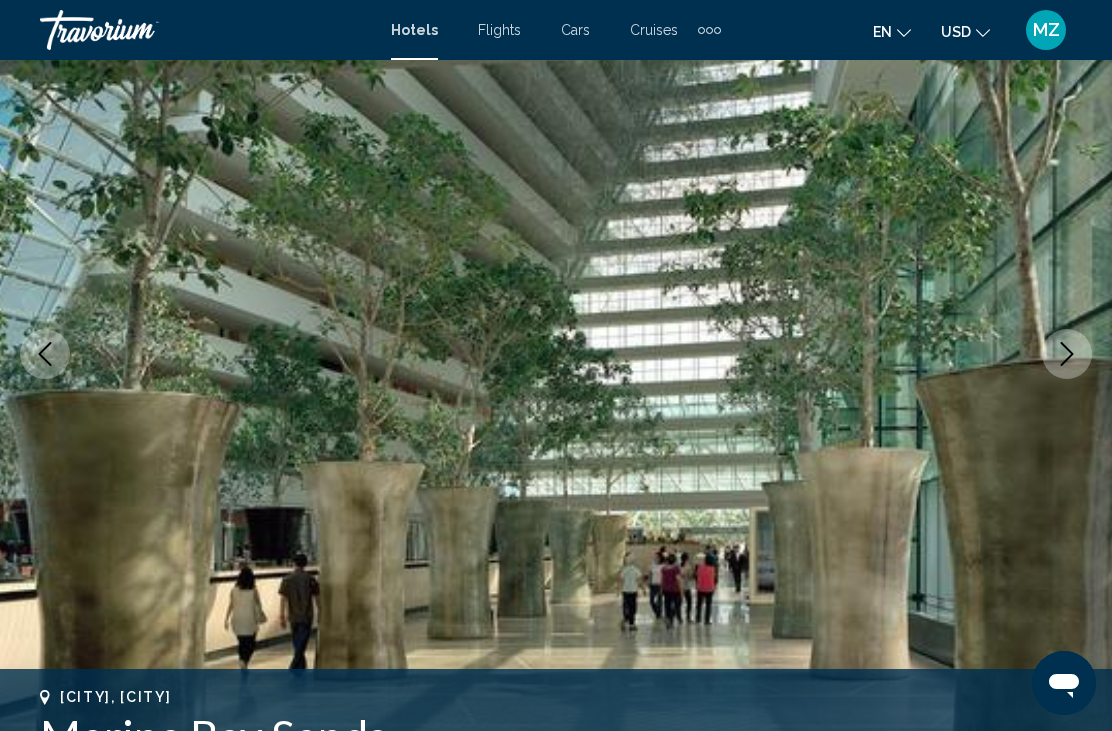 click at bounding box center (1067, 354) 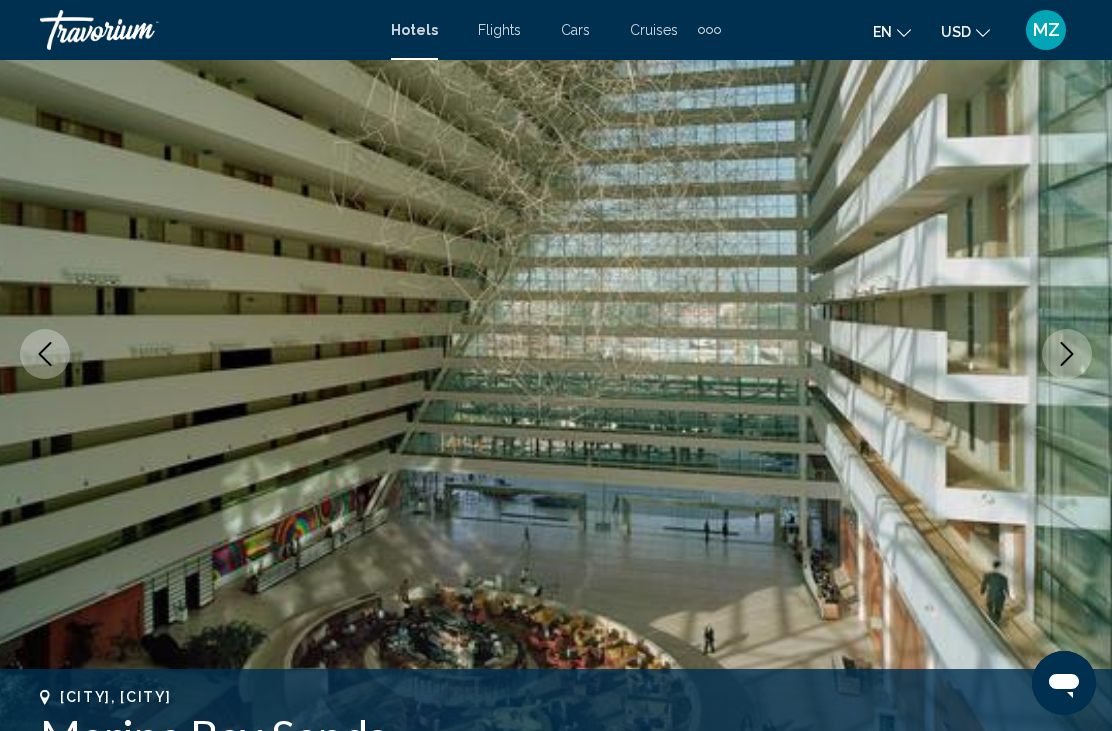 click at bounding box center (1067, 354) 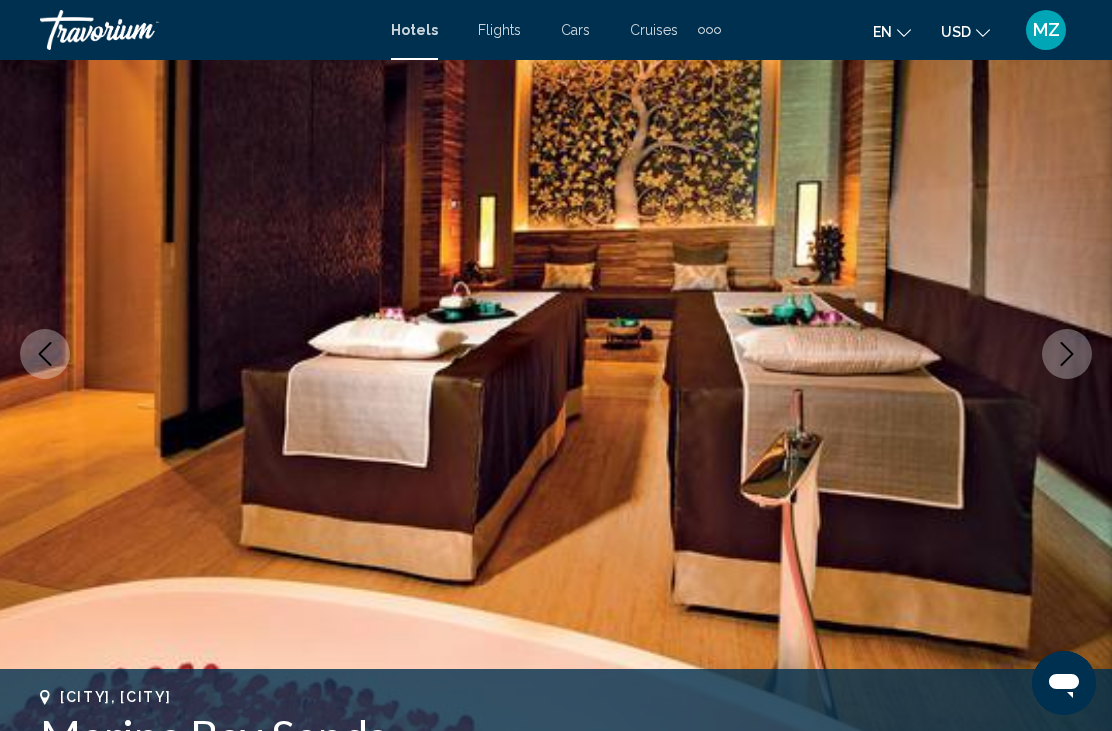click at bounding box center [1067, 354] 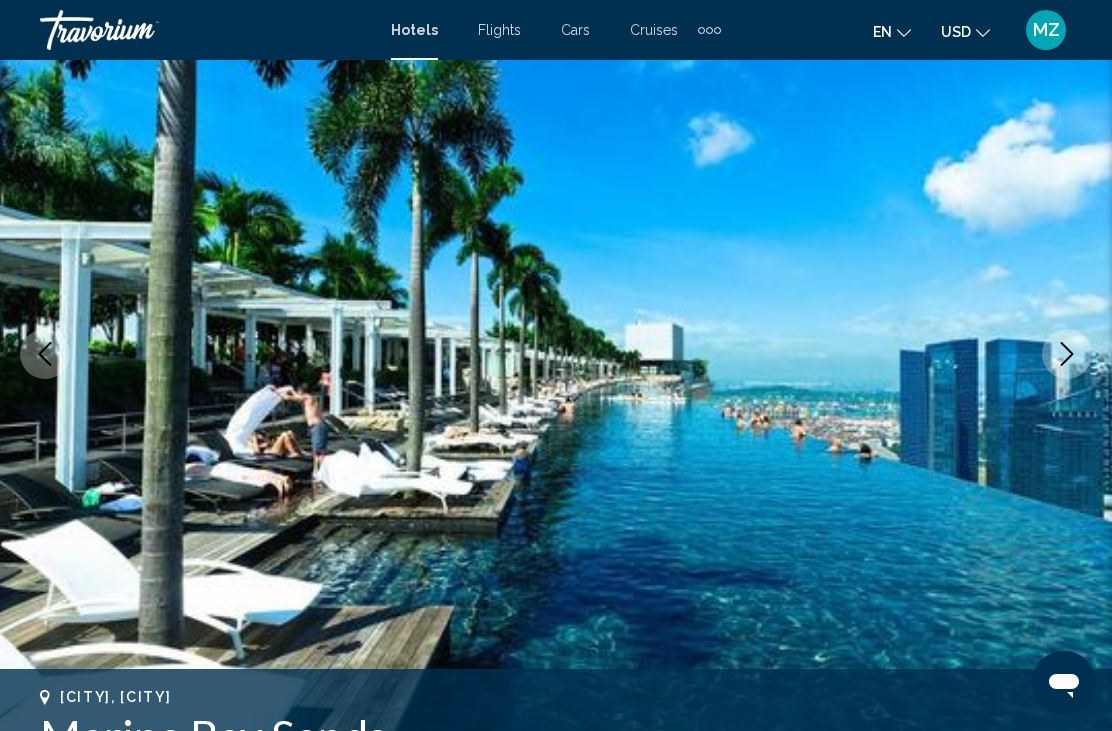 click at bounding box center [556, 354] 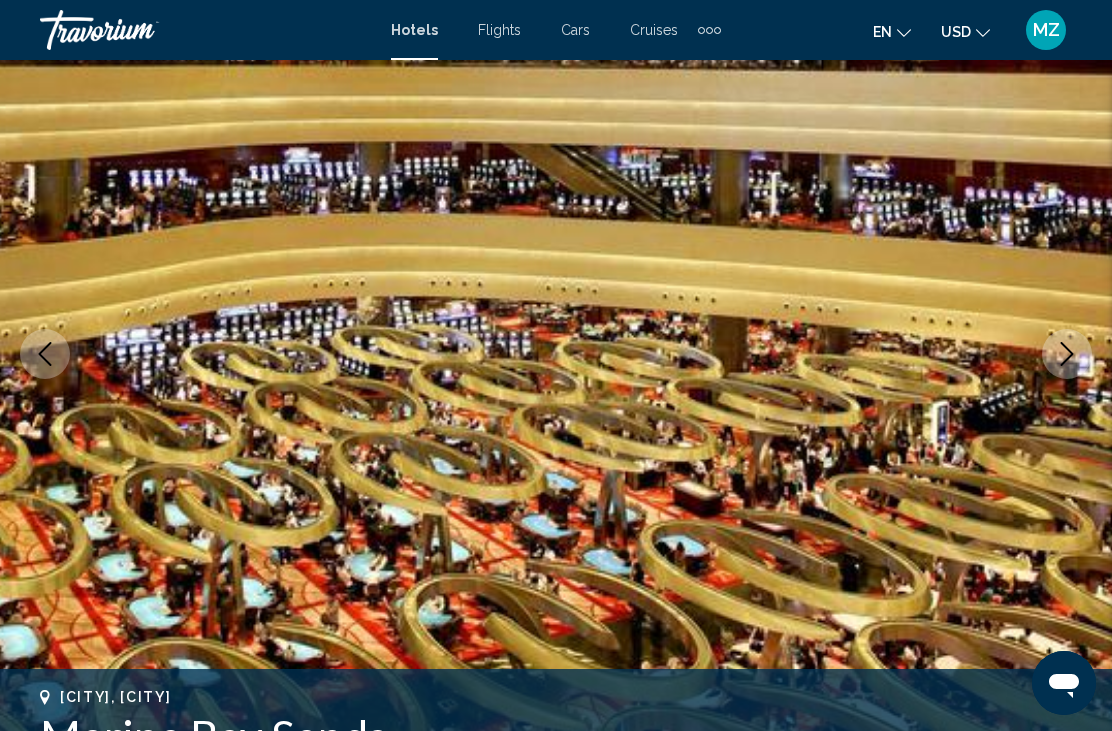click 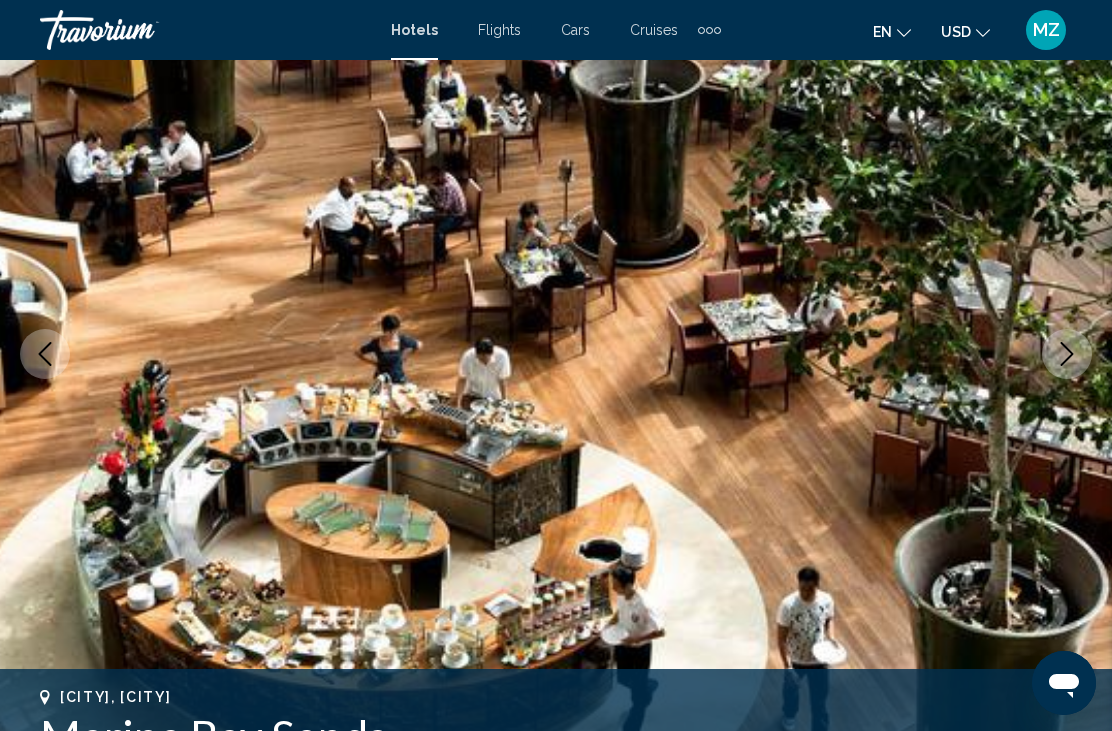 click 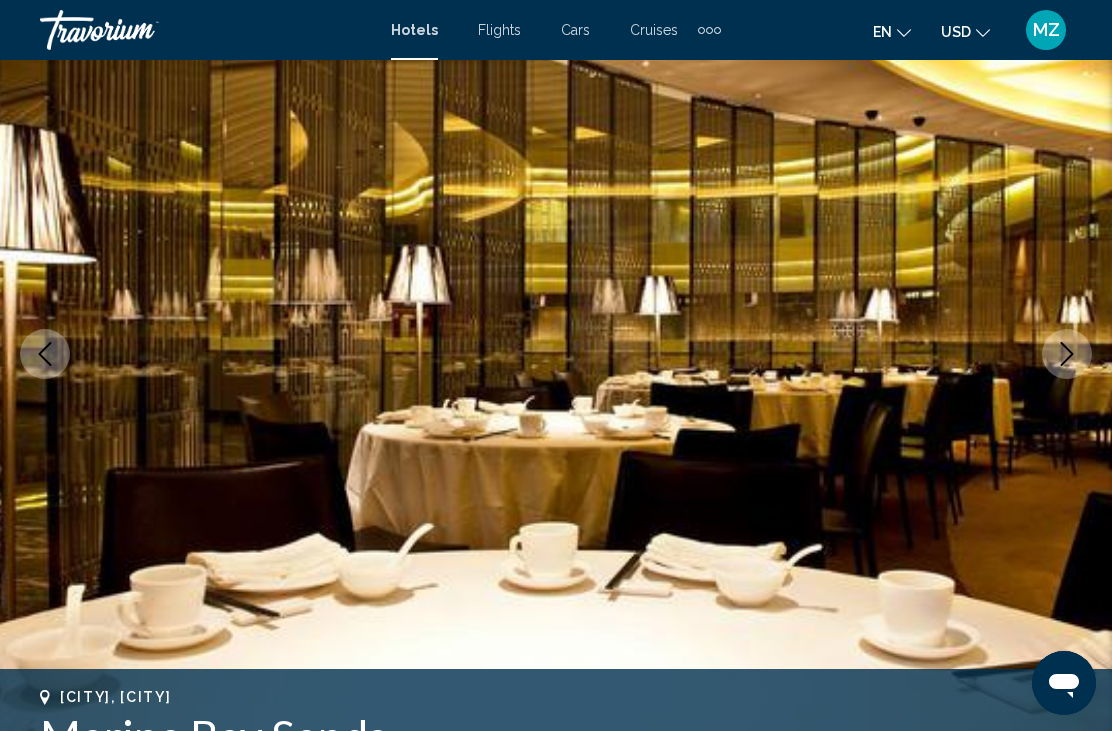 click 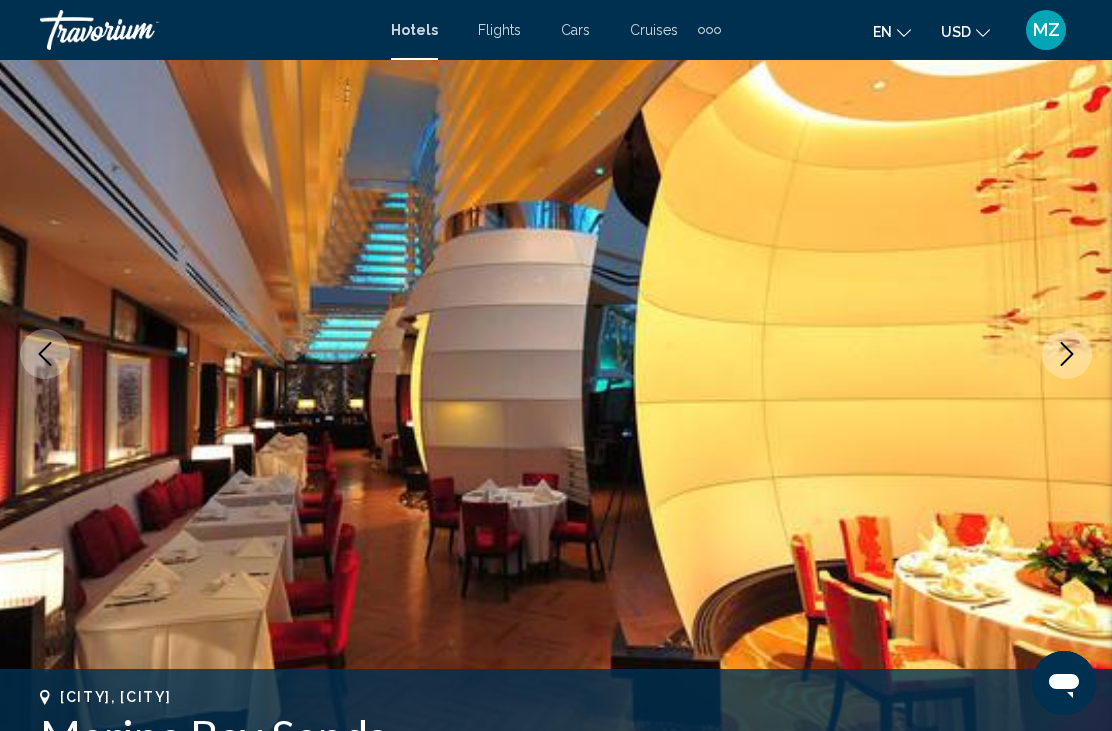click 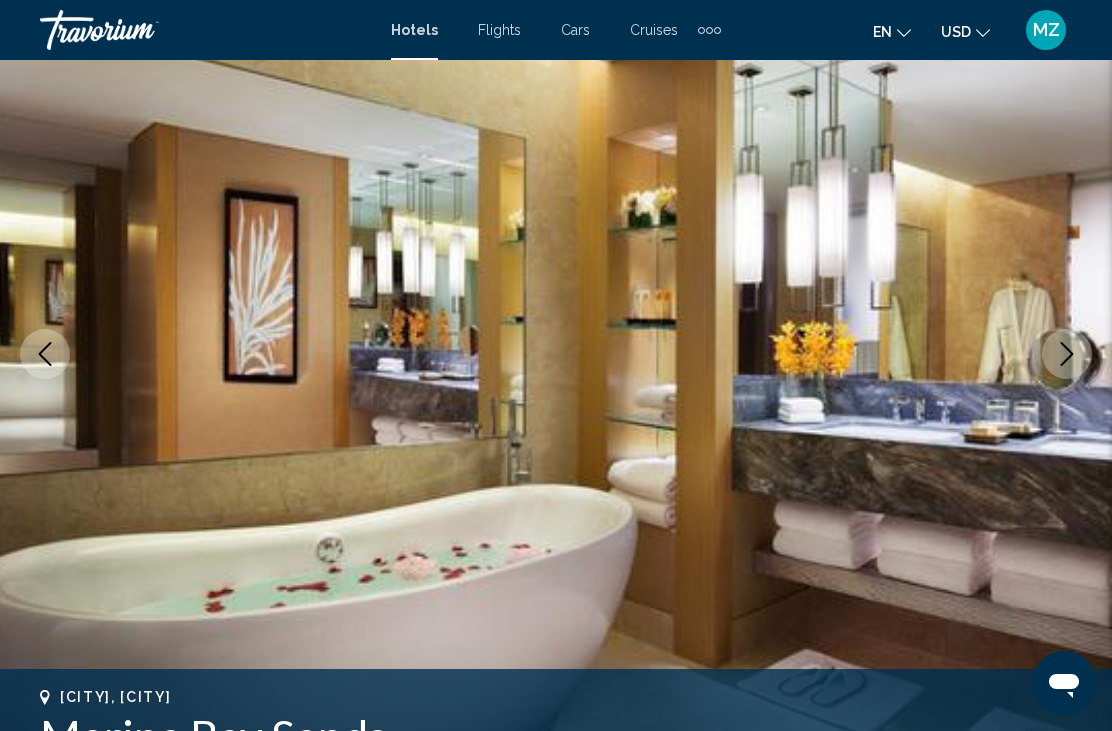 click 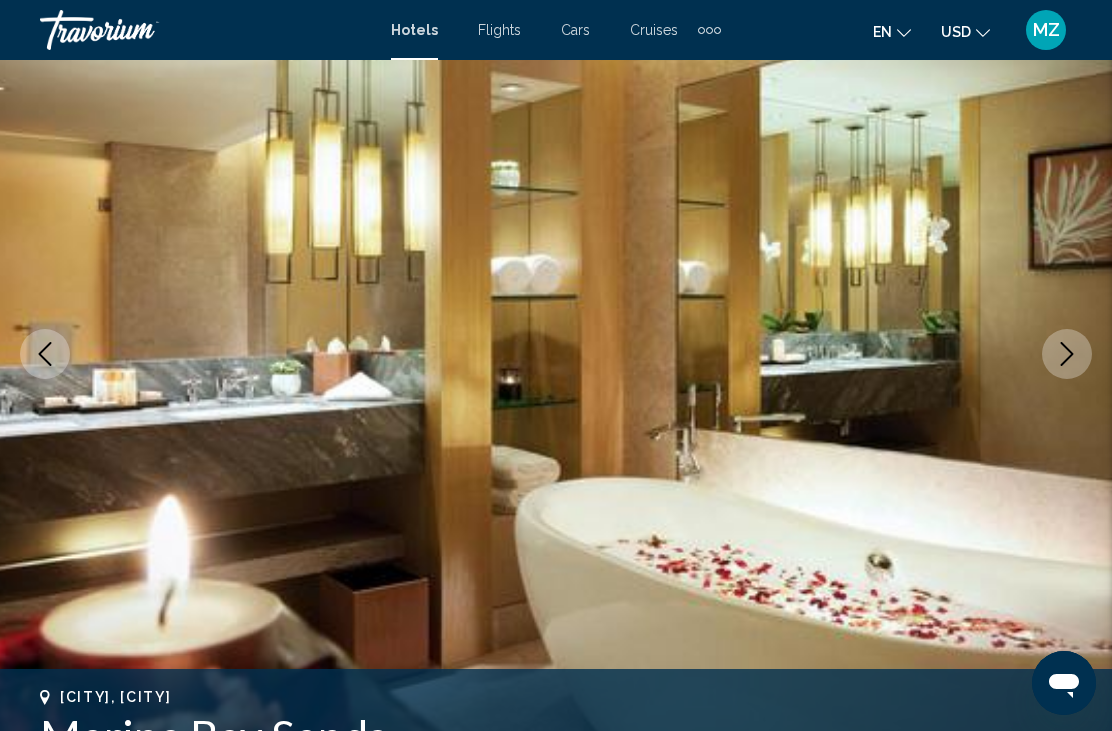 click at bounding box center (1067, 354) 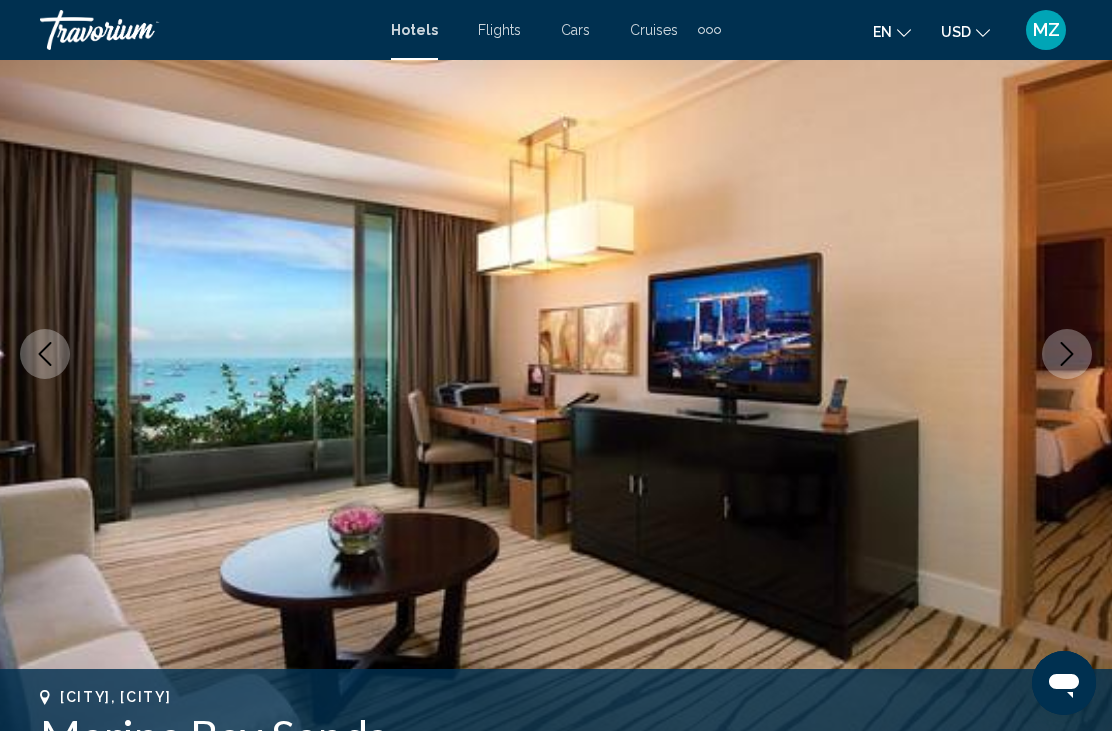 click 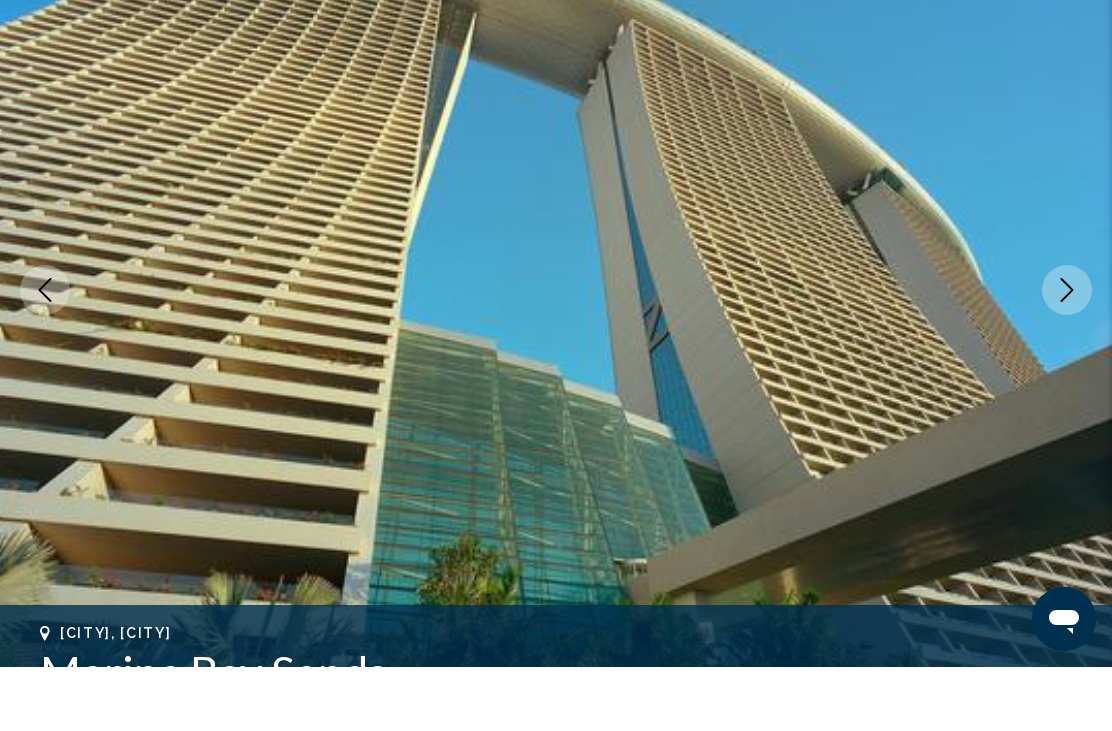 scroll, scrollTop: 245, scrollLeft: 0, axis: vertical 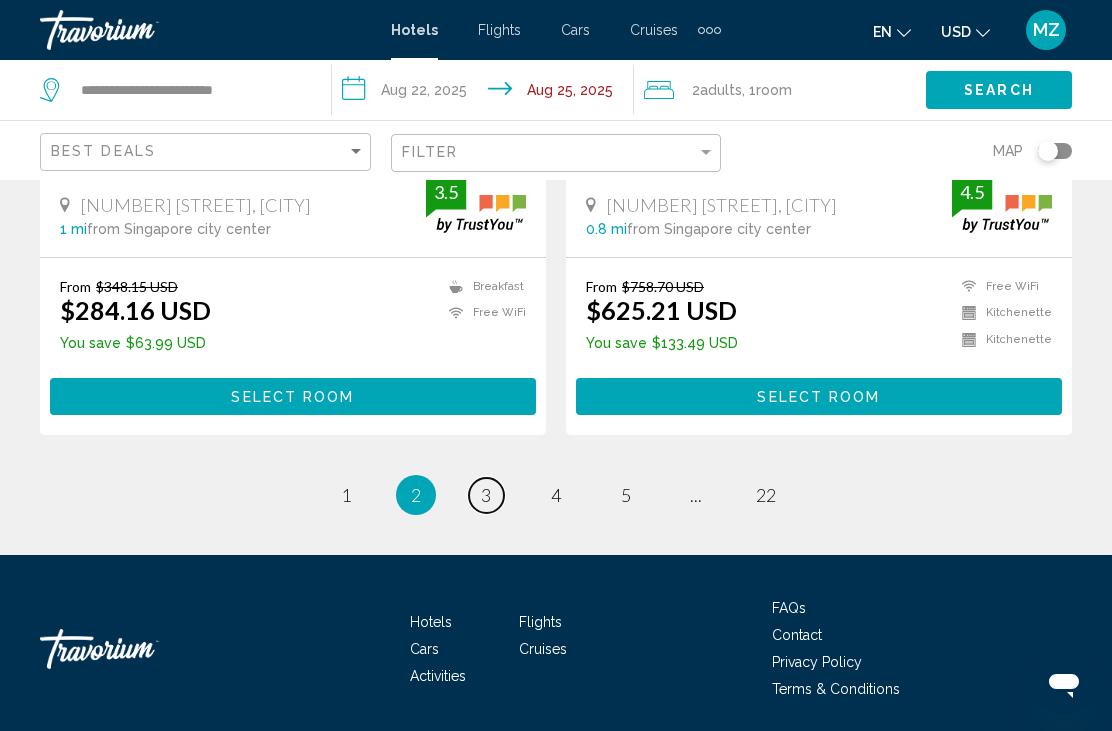 click on "3" at bounding box center [486, 495] 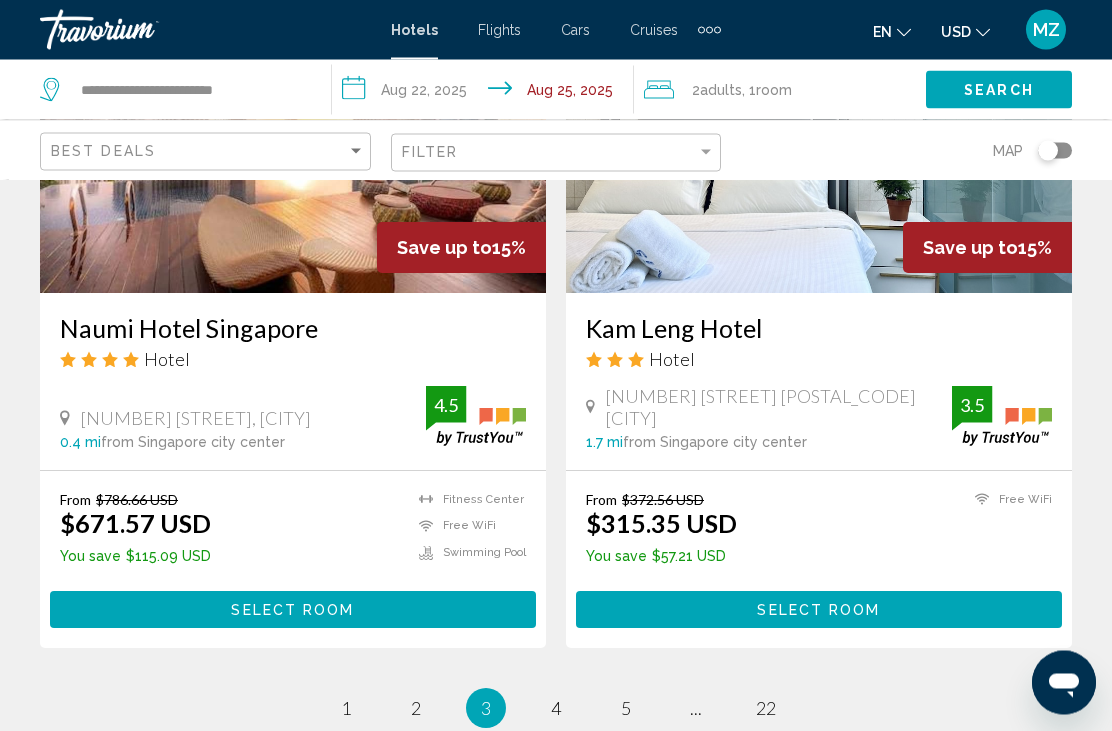 scroll, scrollTop: 3909, scrollLeft: 0, axis: vertical 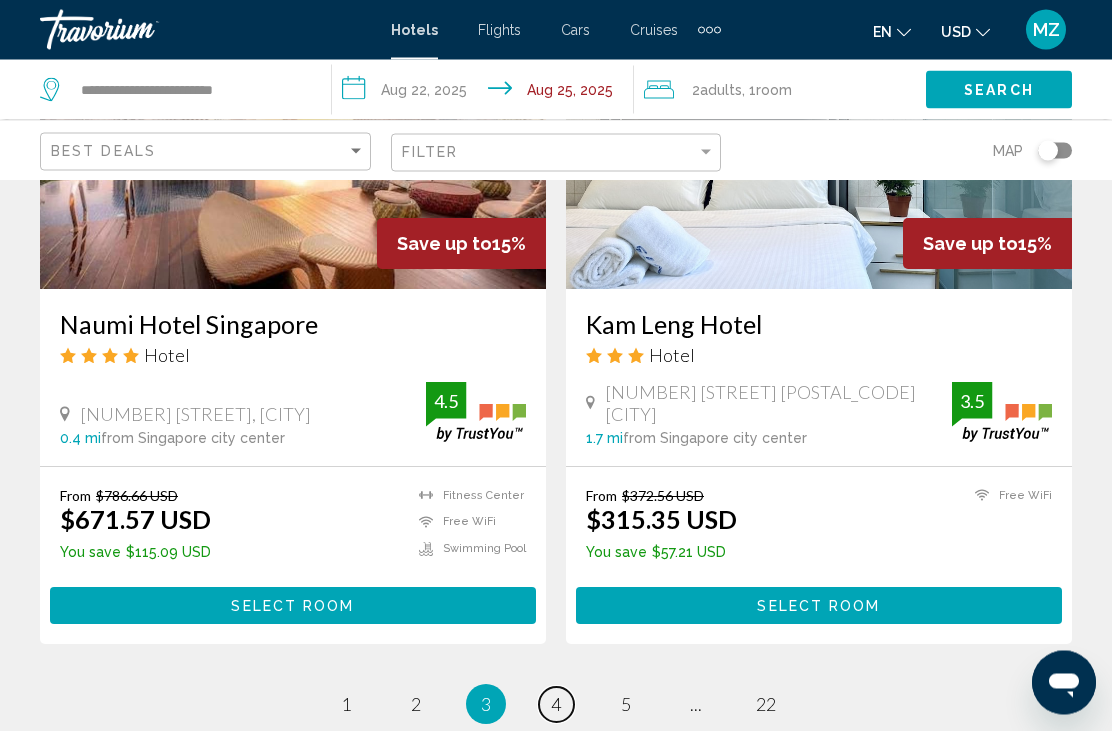 click on "4" at bounding box center [556, 705] 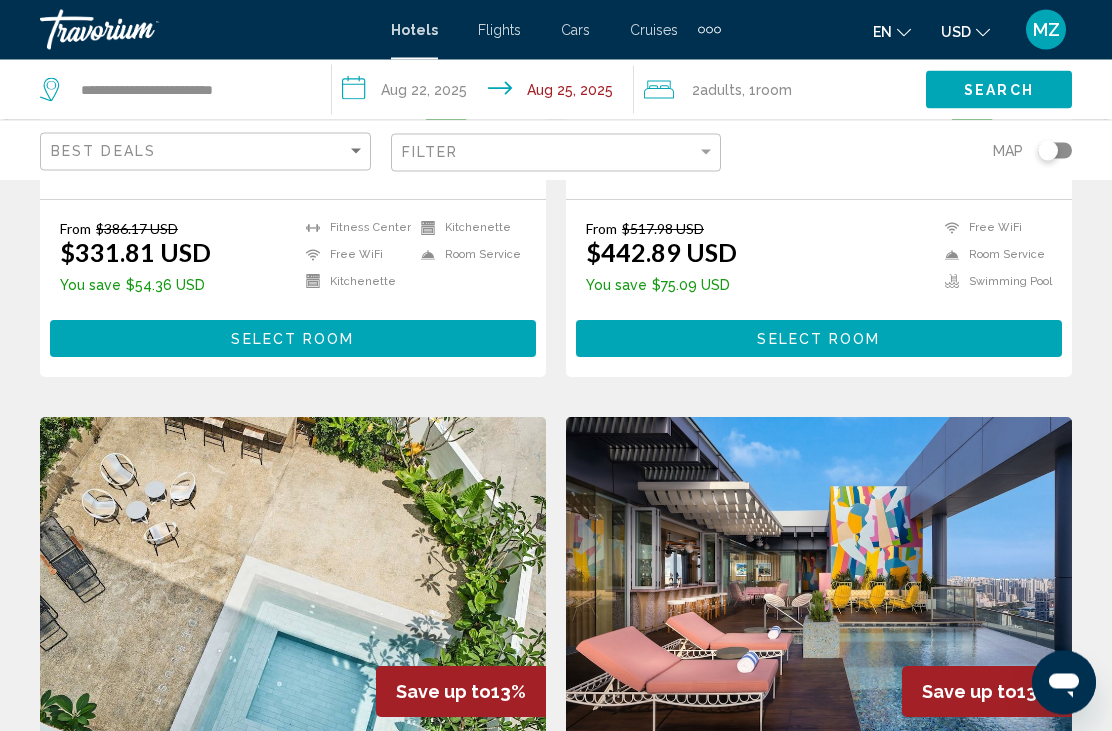 scroll, scrollTop: 0, scrollLeft: 0, axis: both 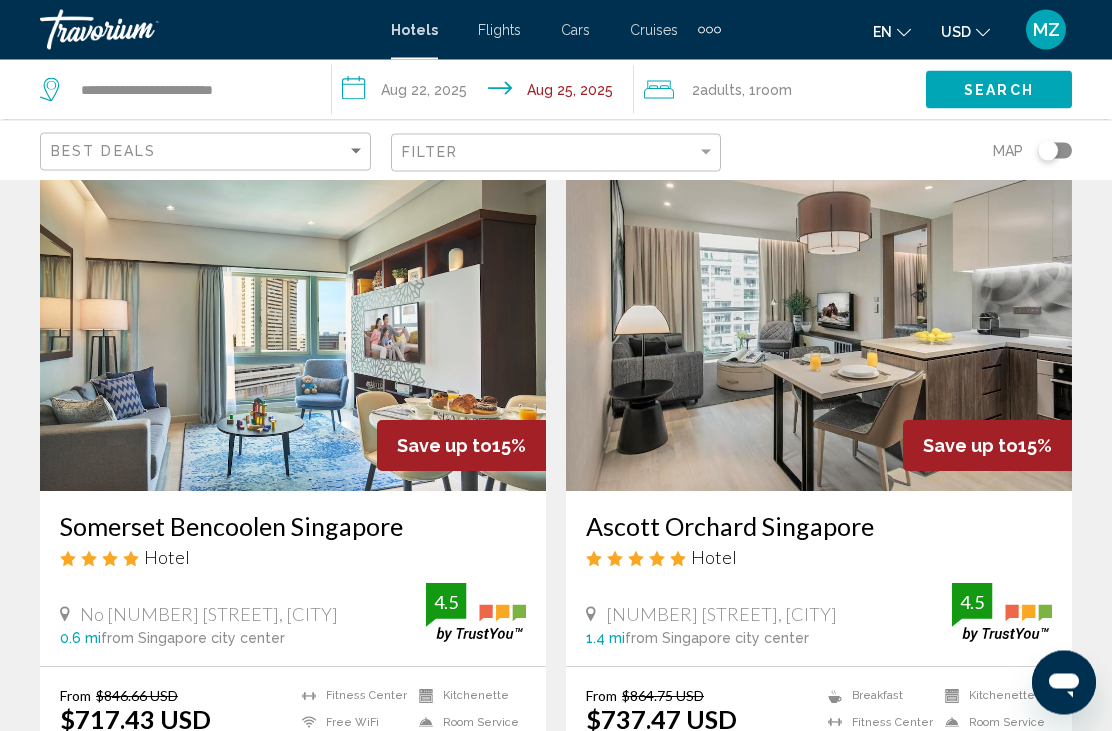 click at bounding box center [819, 332] 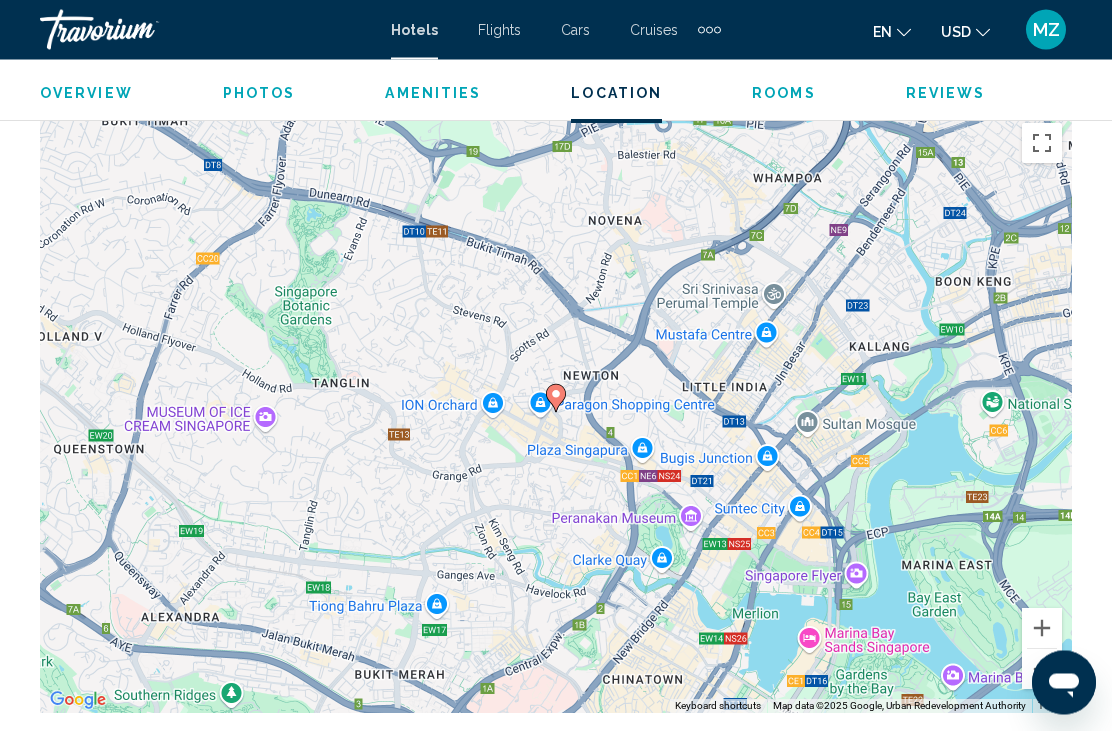 scroll, scrollTop: 2264, scrollLeft: 0, axis: vertical 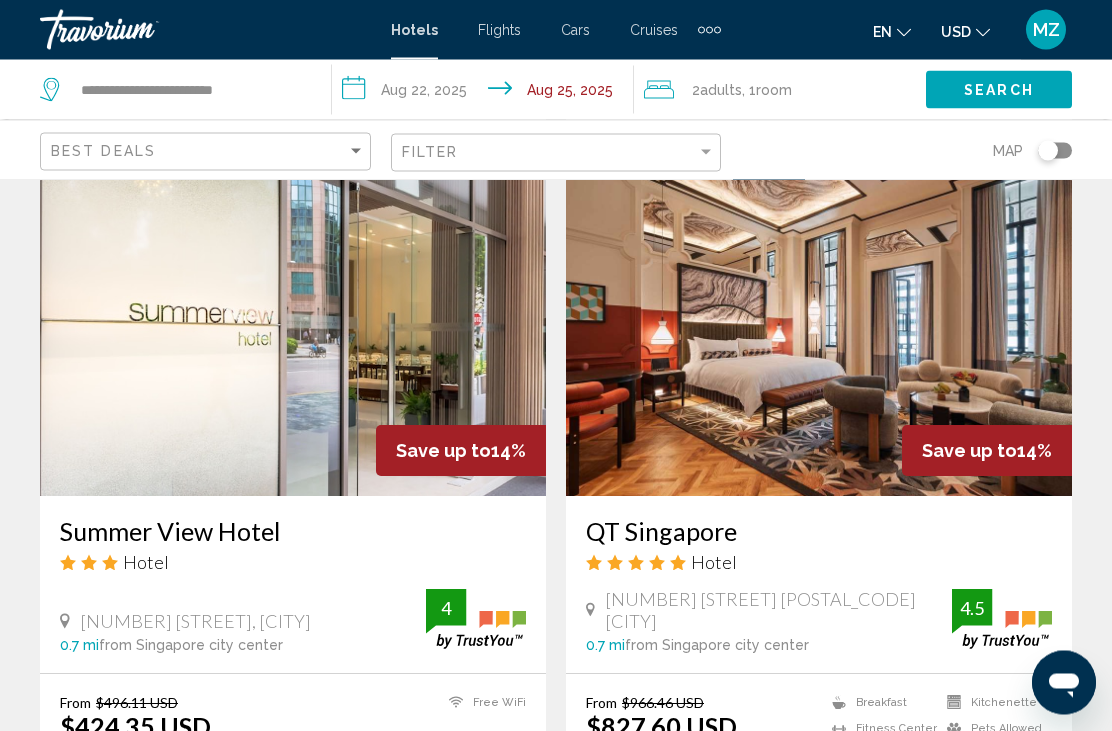 click at bounding box center (819, 337) 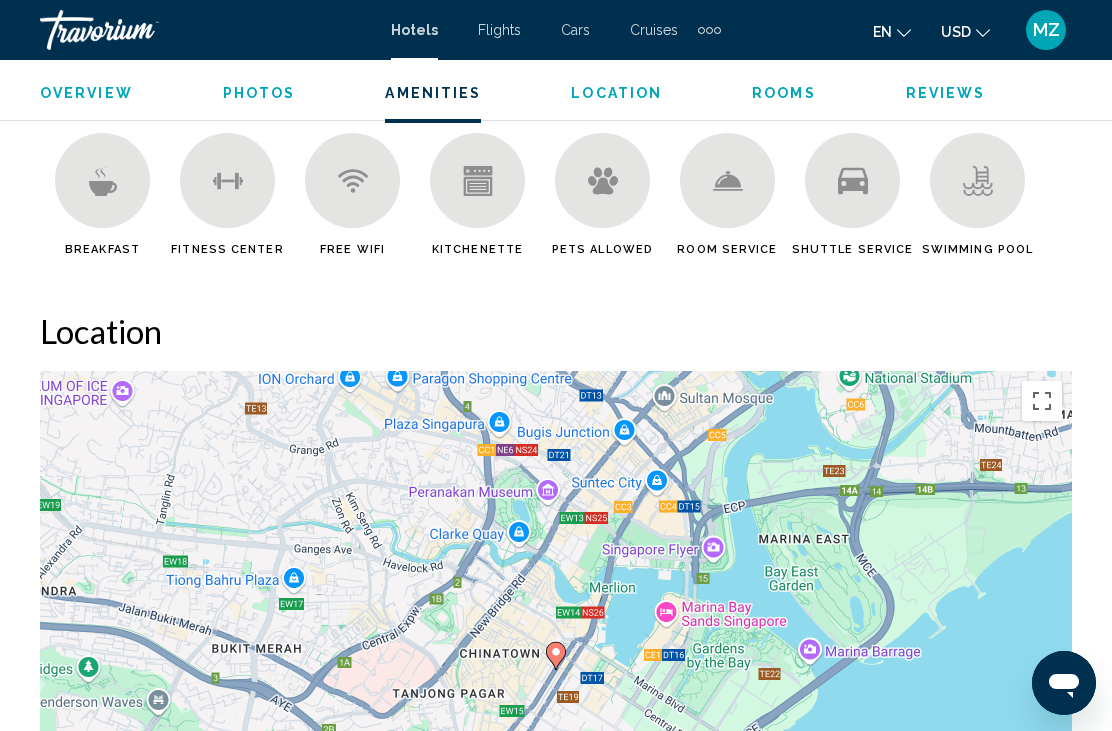 scroll, scrollTop: 1992, scrollLeft: 0, axis: vertical 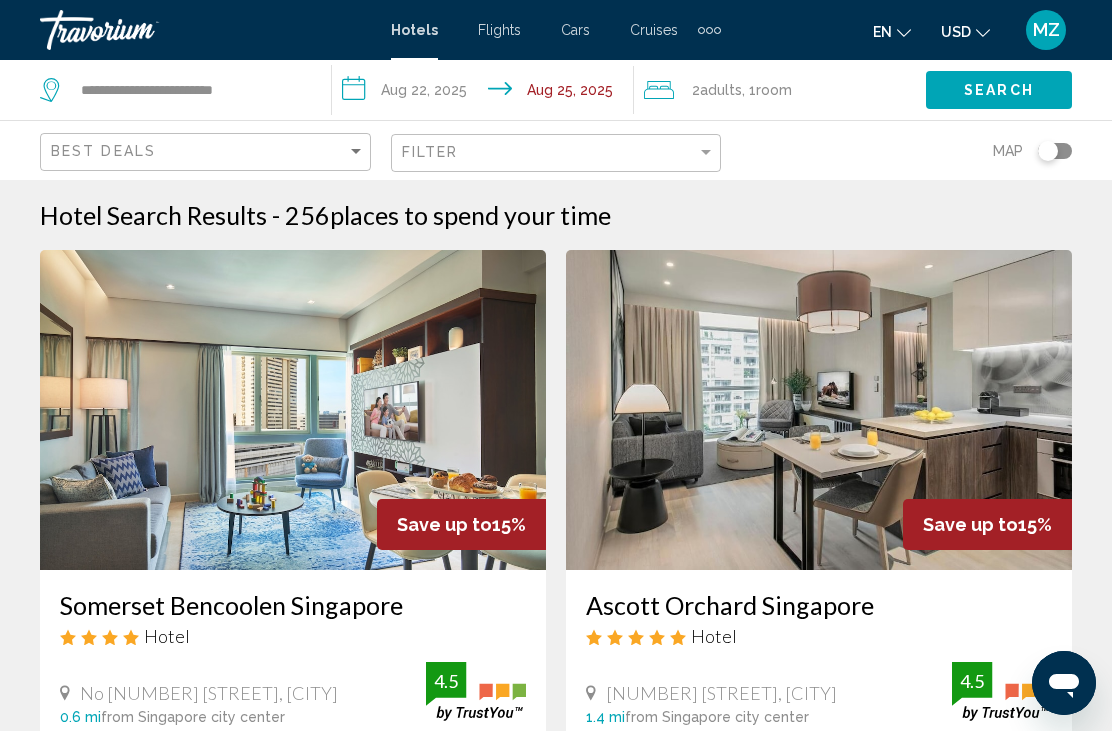 click at bounding box center [1002, 691] 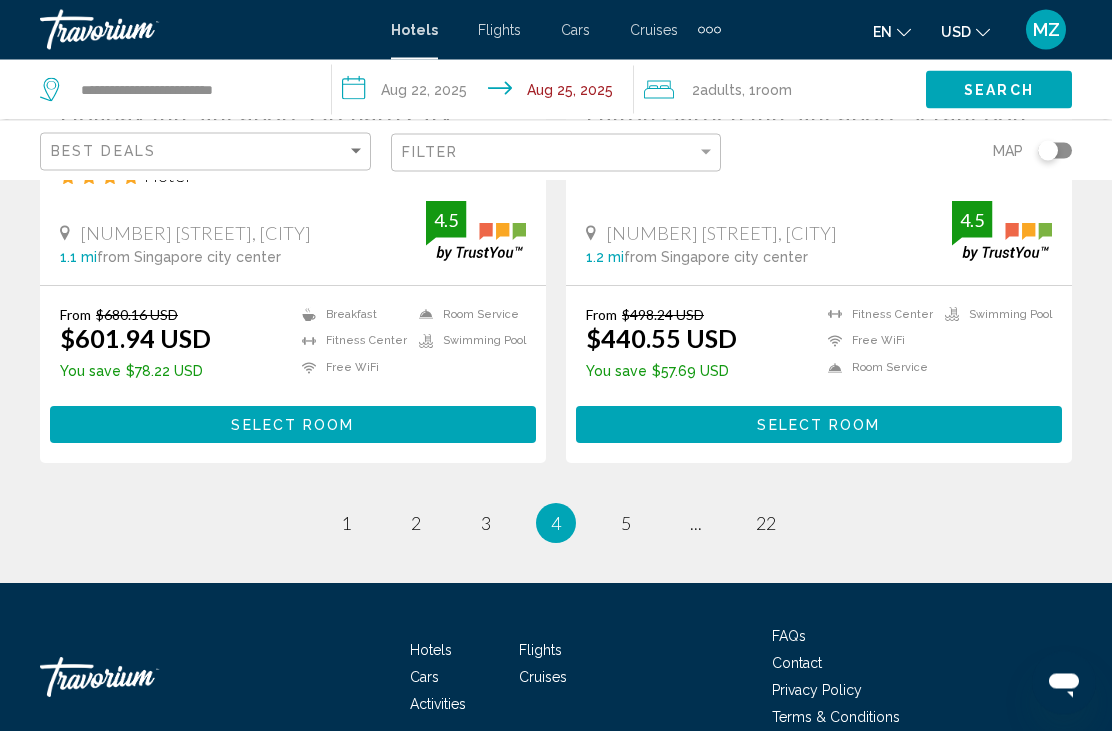 scroll, scrollTop: 4119, scrollLeft: 0, axis: vertical 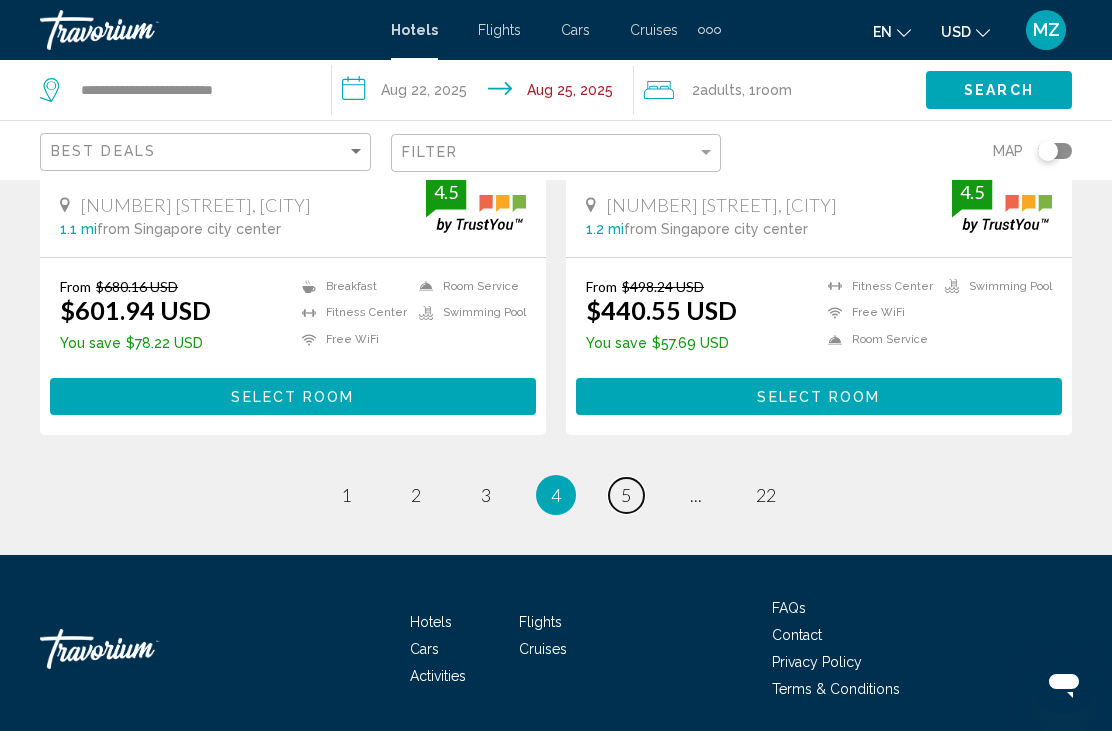 click on "5" at bounding box center (626, 495) 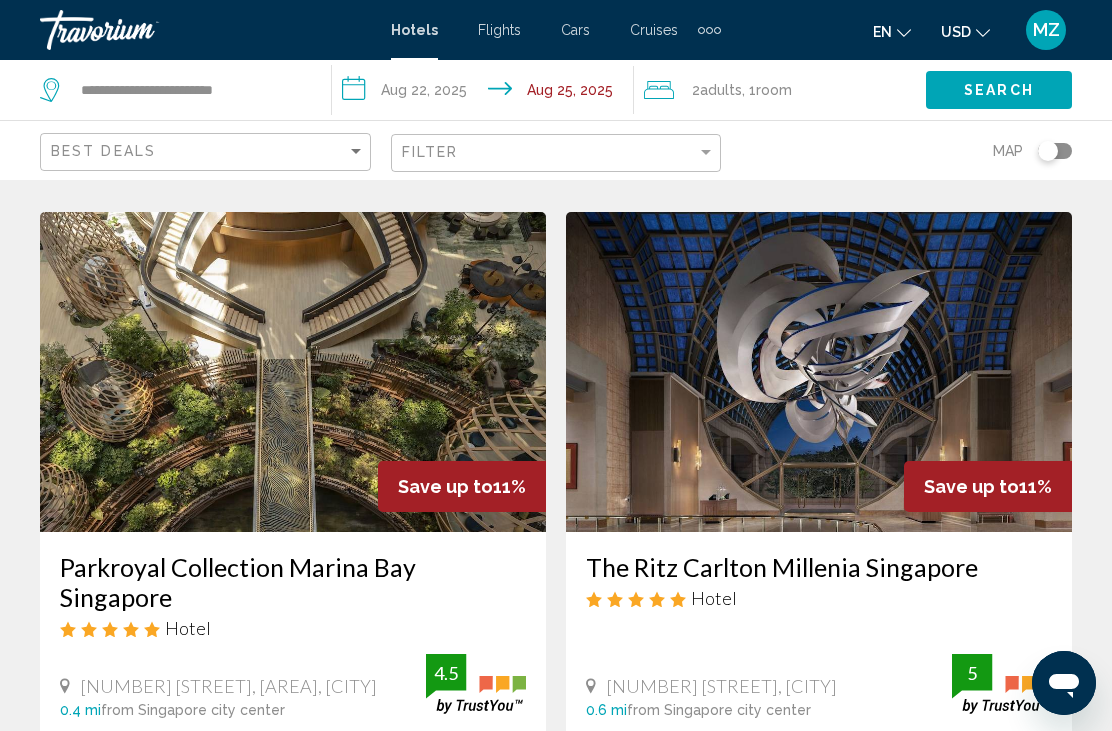 scroll, scrollTop: 2920, scrollLeft: 0, axis: vertical 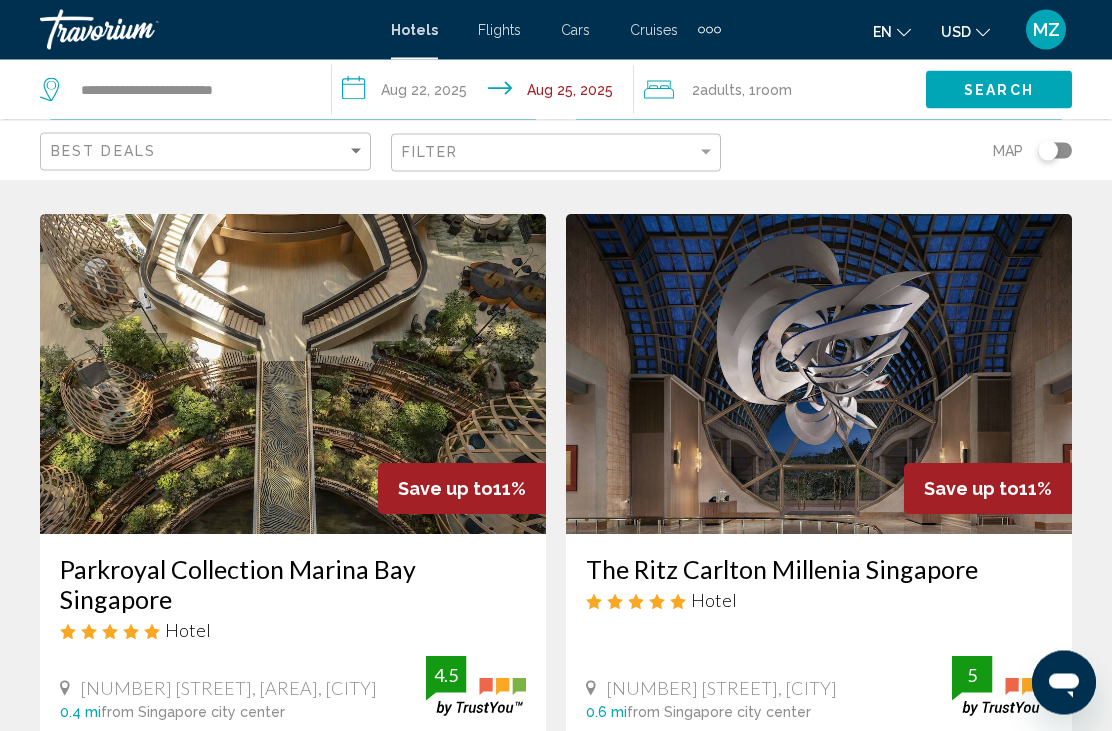 click at bounding box center [293, 375] 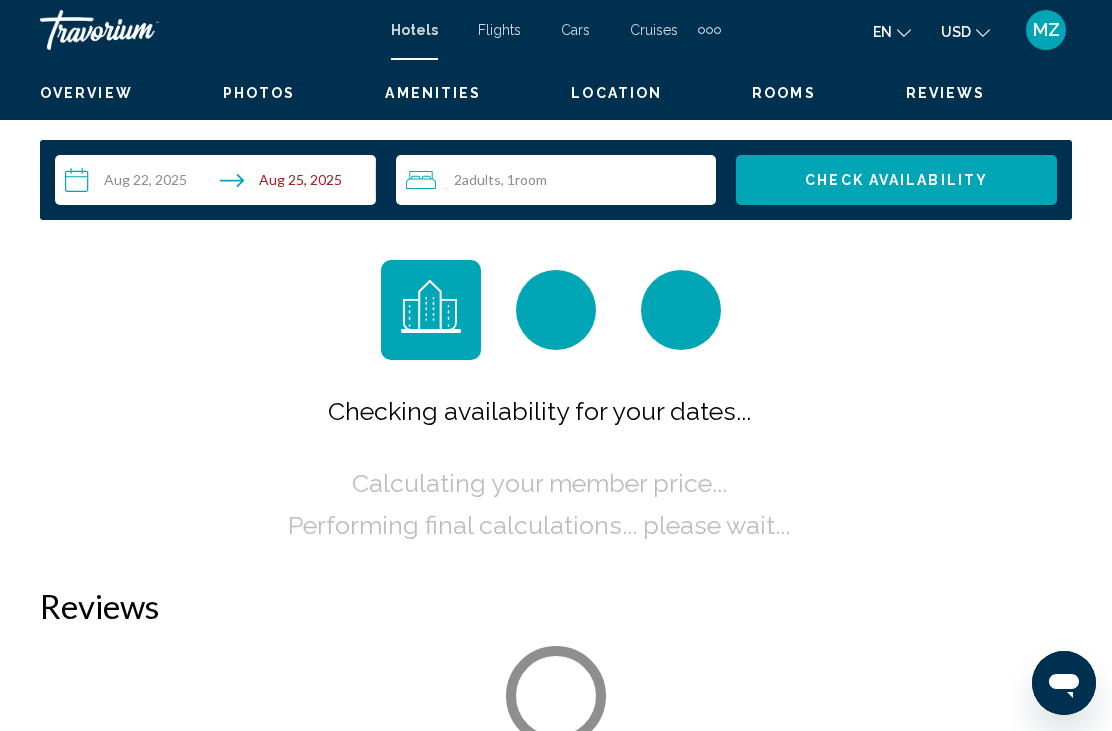 scroll, scrollTop: 0, scrollLeft: 0, axis: both 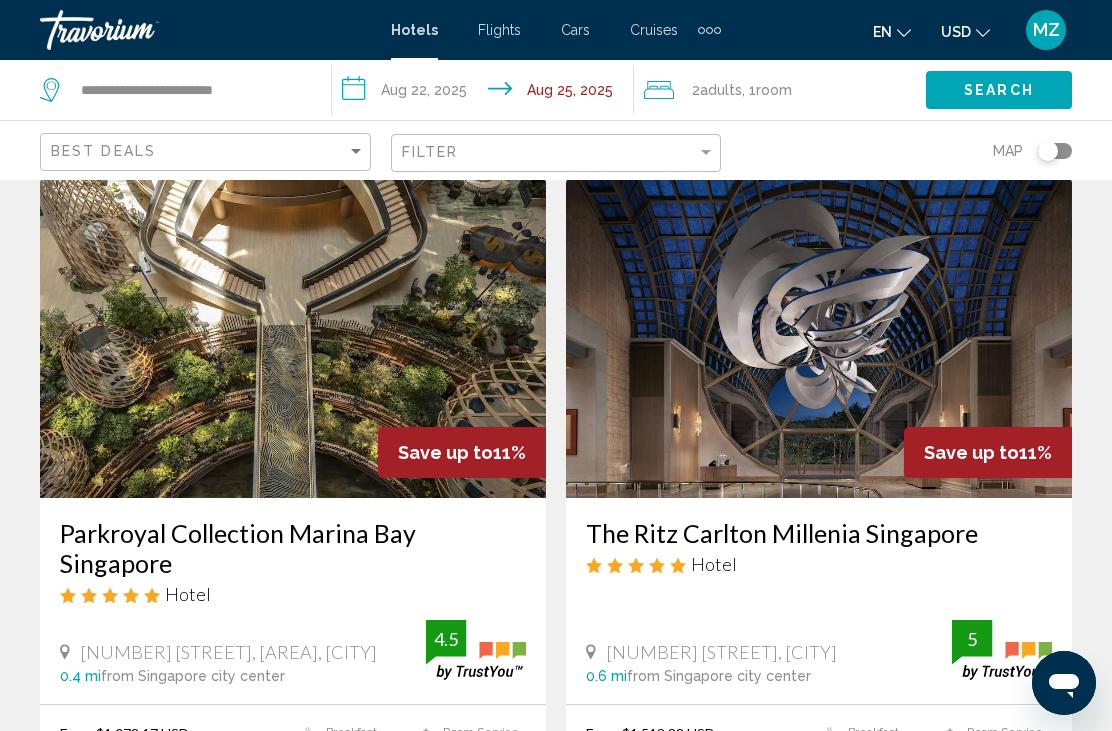 click at bounding box center (819, 338) 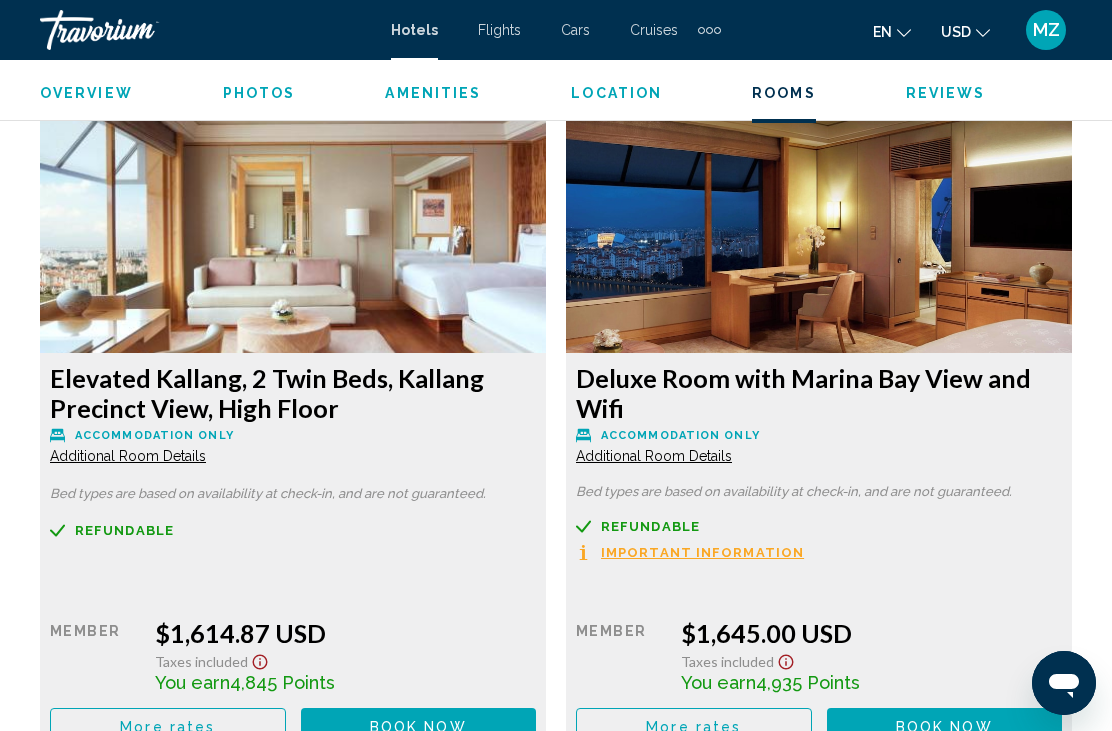 scroll, scrollTop: 8544, scrollLeft: 0, axis: vertical 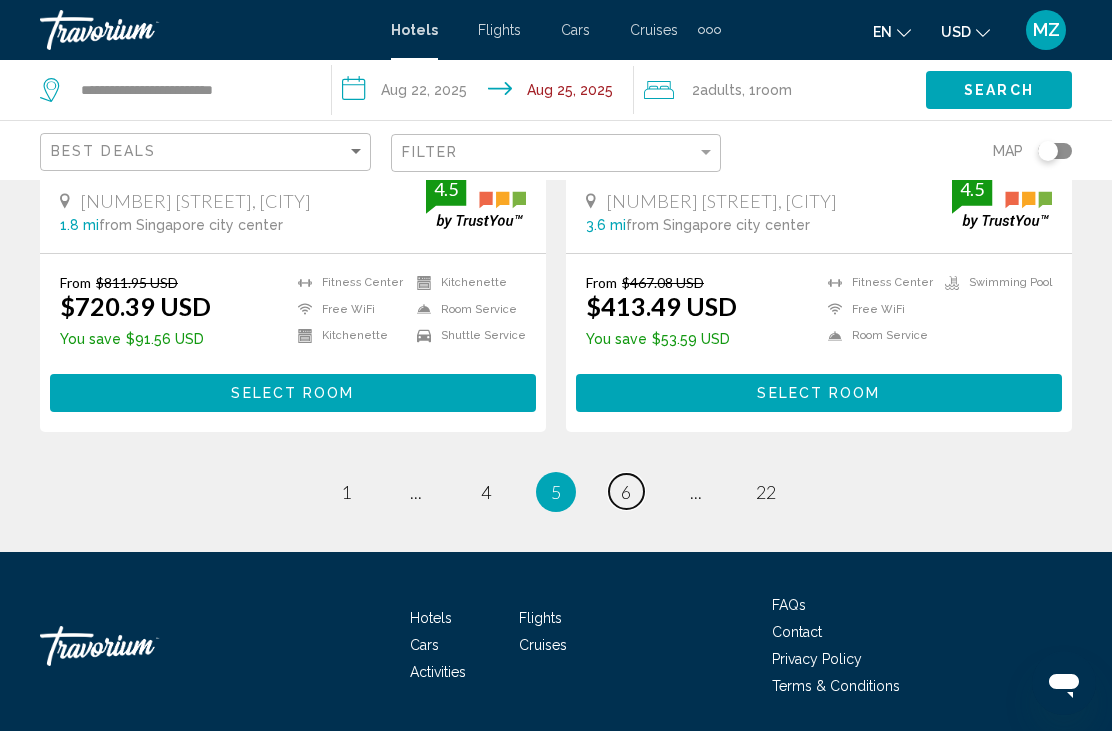 click on "6" at bounding box center (626, 492) 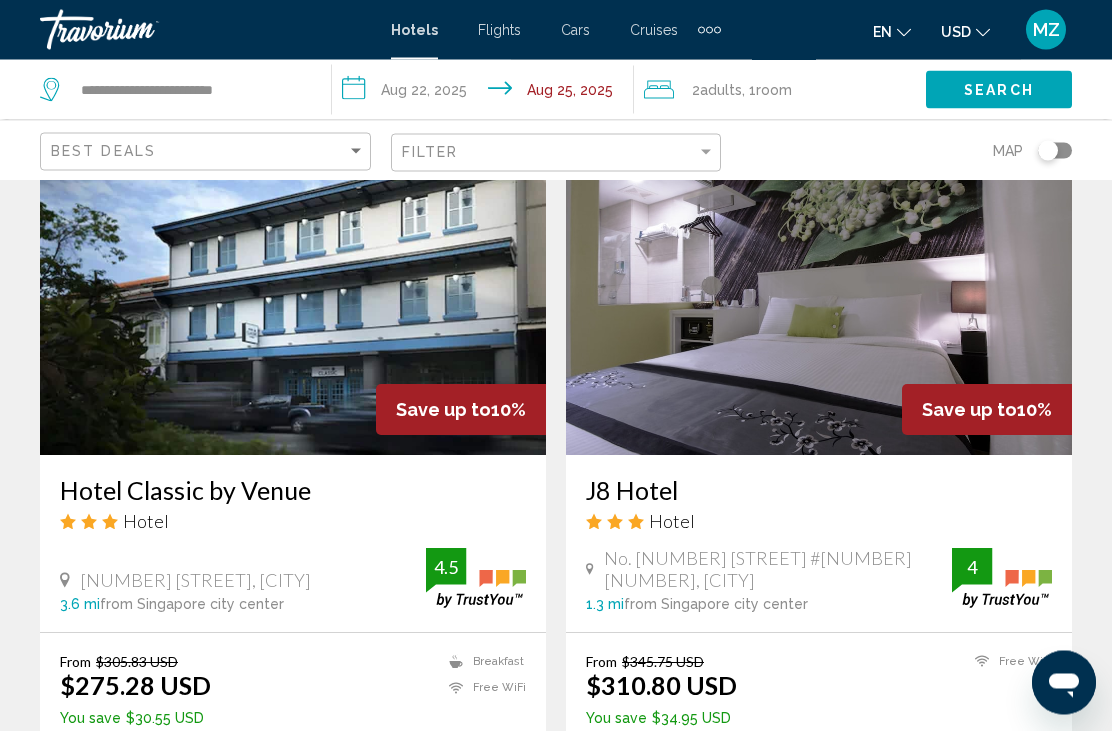 scroll, scrollTop: 4149, scrollLeft: 0, axis: vertical 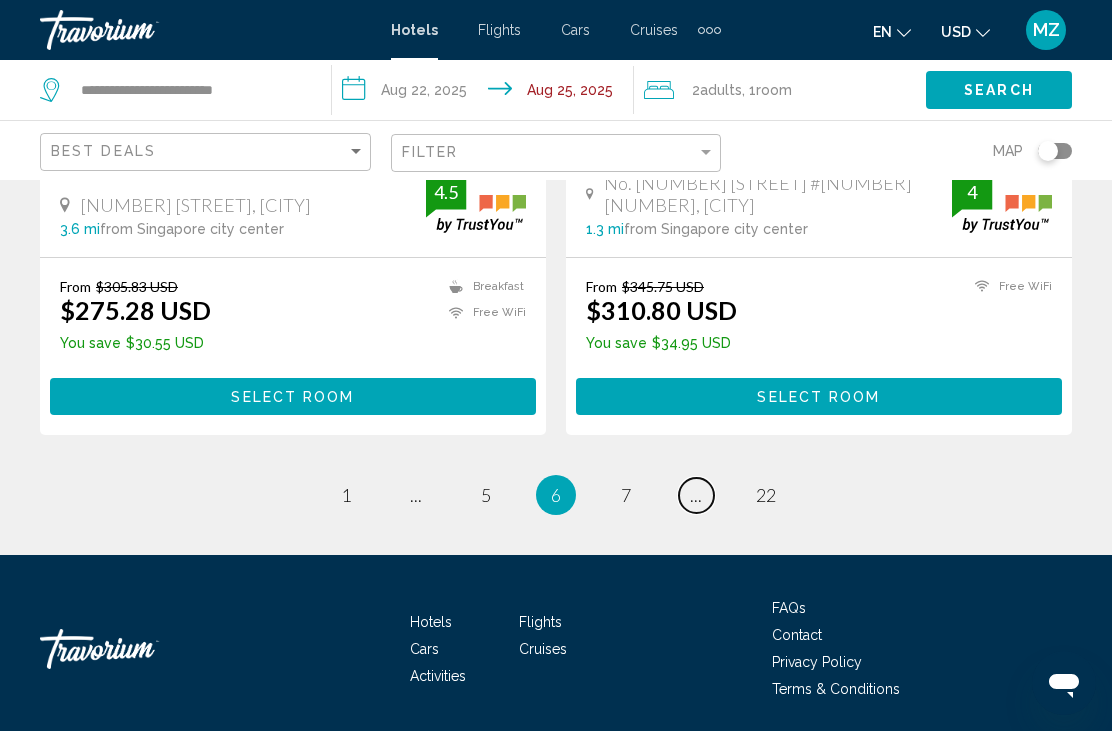 click on "..." at bounding box center [696, 495] 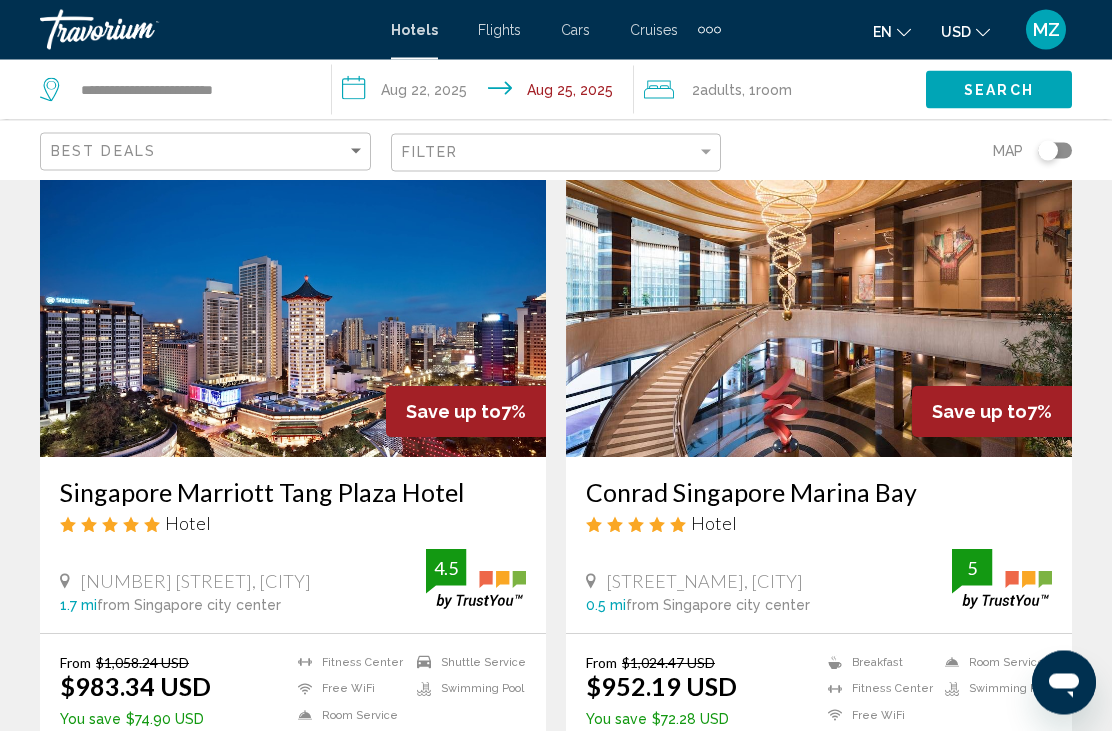 scroll, scrollTop: 2254, scrollLeft: 0, axis: vertical 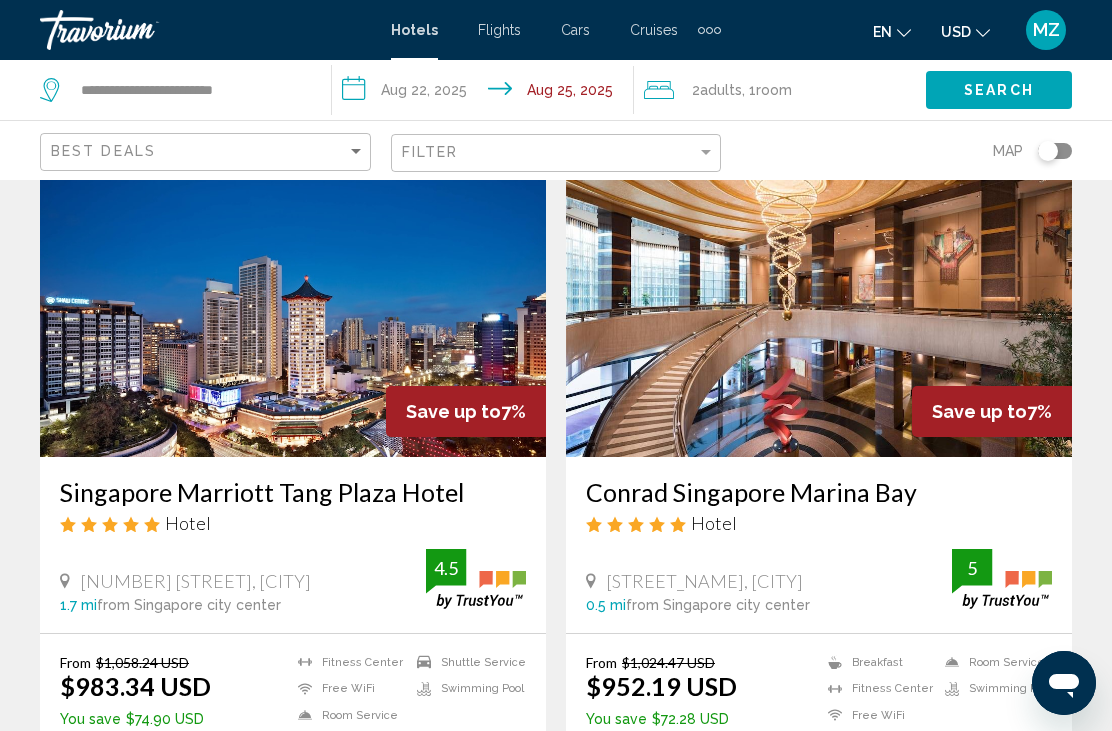 click on "Select Room" at bounding box center (818, 773) 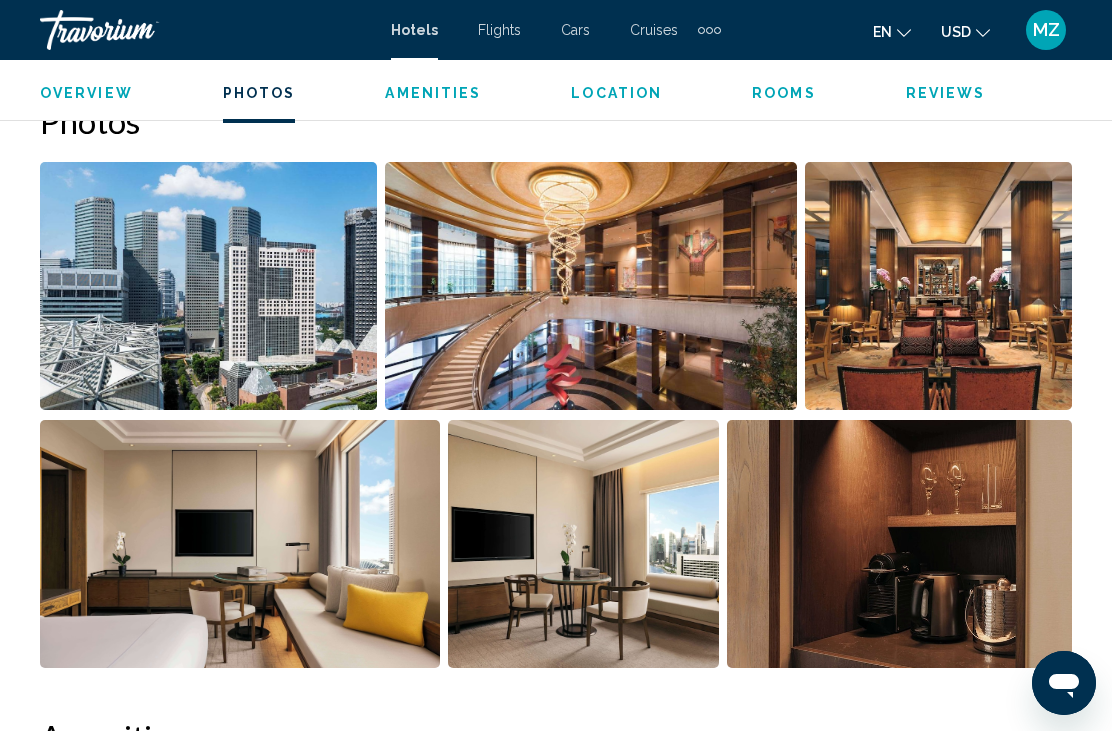 scroll, scrollTop: 1348, scrollLeft: 0, axis: vertical 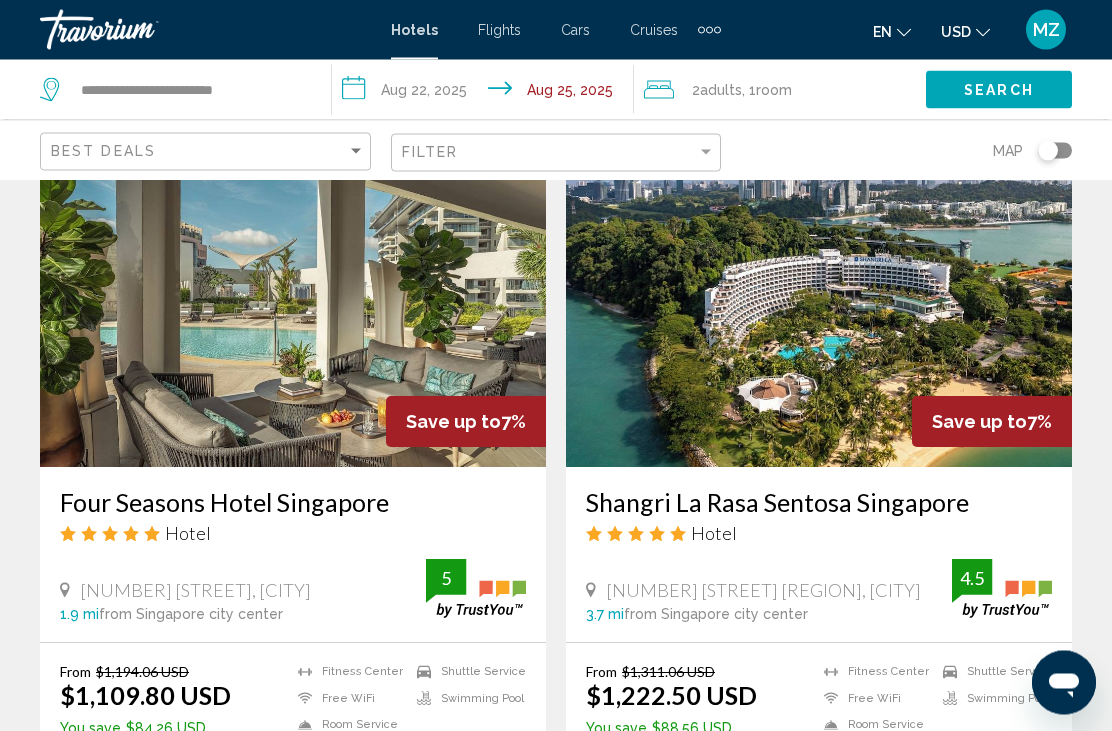click at bounding box center [293, 308] 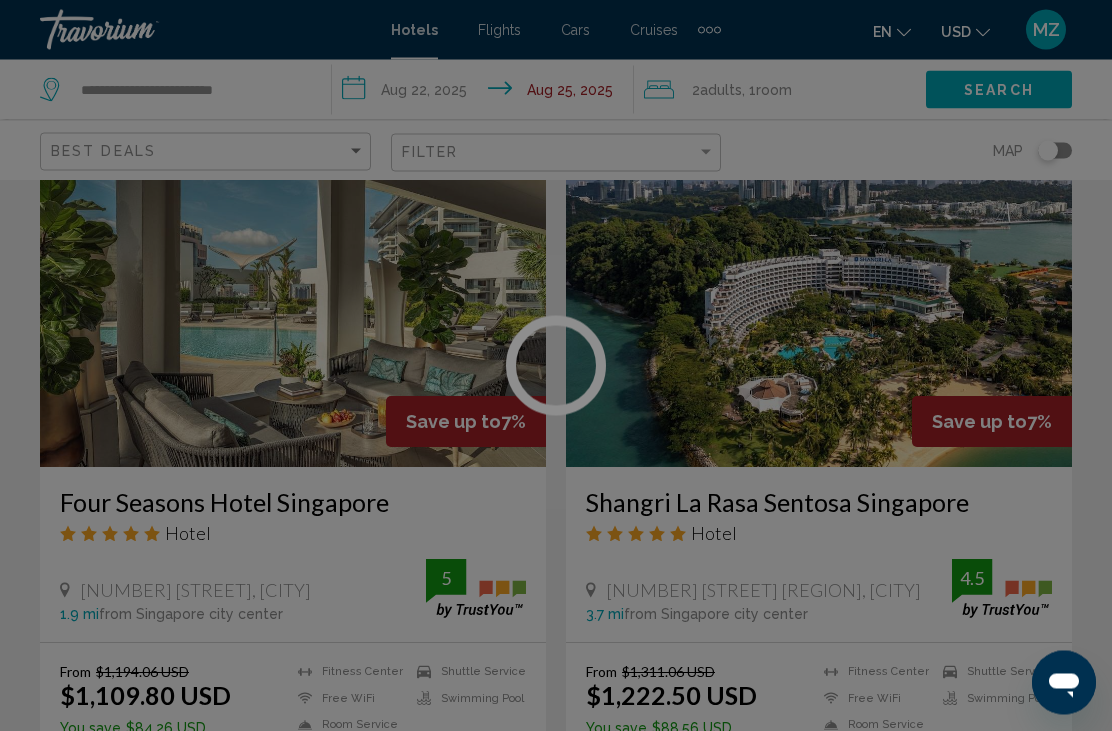 scroll, scrollTop: 817, scrollLeft: 0, axis: vertical 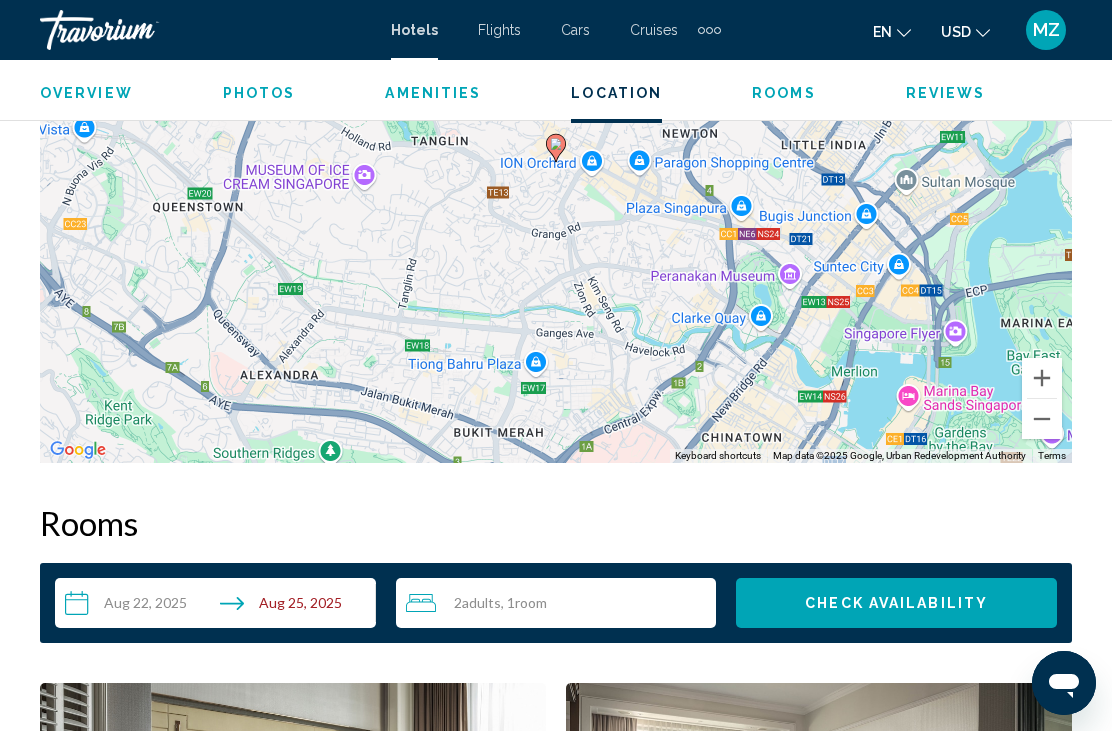 click on "To activate drag with keyboard, press Alt + Enter. Once in keyboard drag state, use the arrow keys to move the marker. To complete the drag, press the Enter key. To cancel, press Escape." at bounding box center (556, 163) 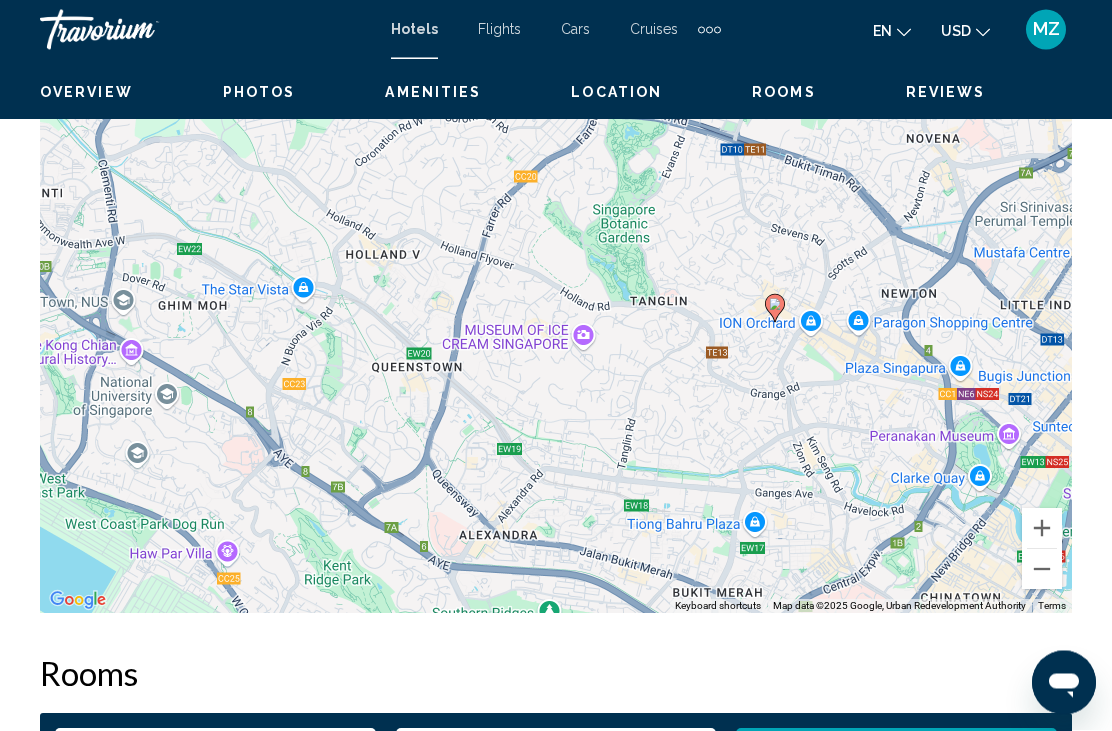 scroll, scrollTop: 2411, scrollLeft: 0, axis: vertical 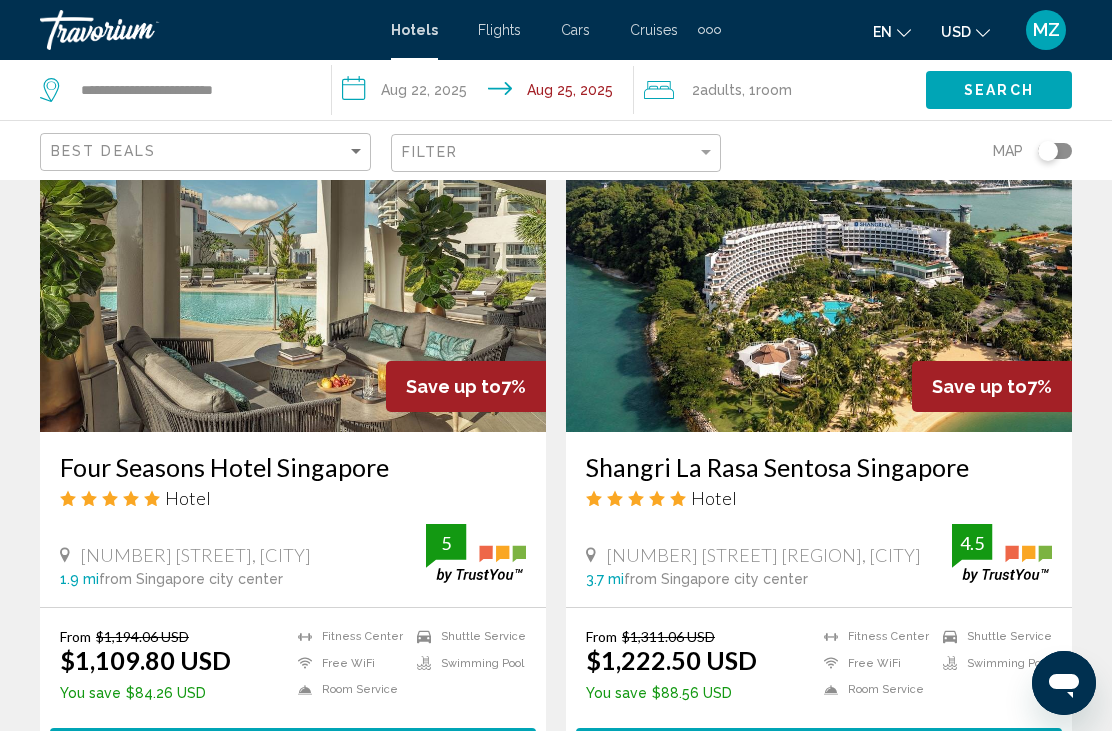 click at bounding box center [293, 272] 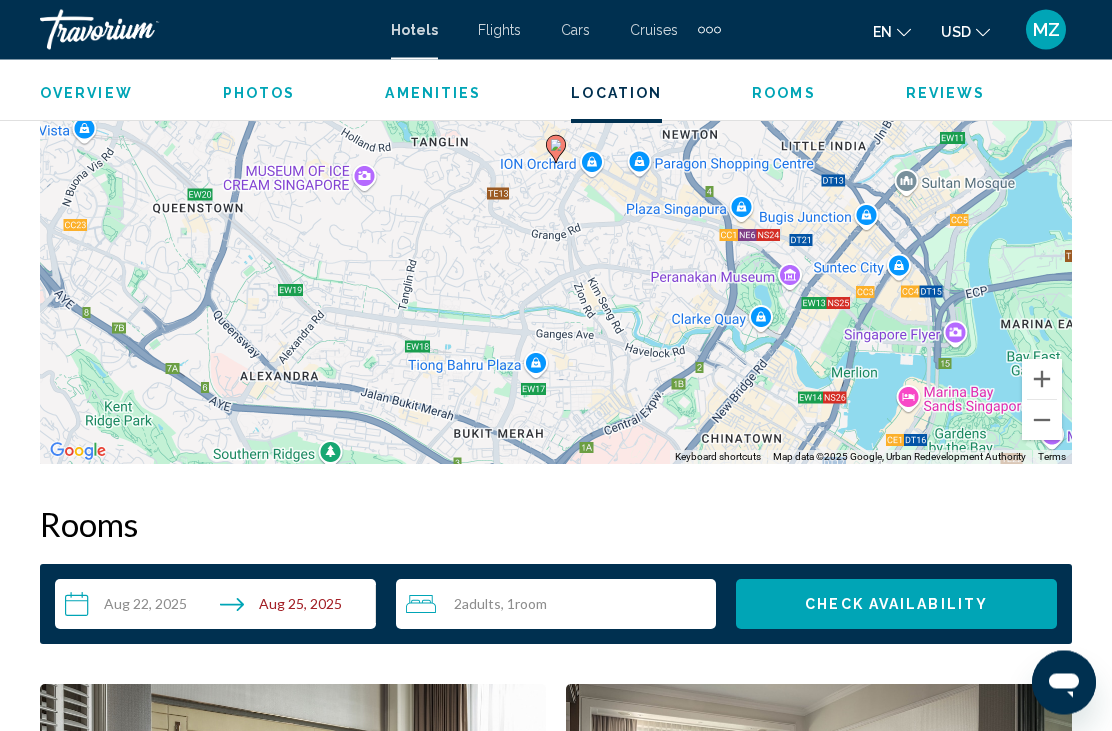 scroll, scrollTop: 2492, scrollLeft: 0, axis: vertical 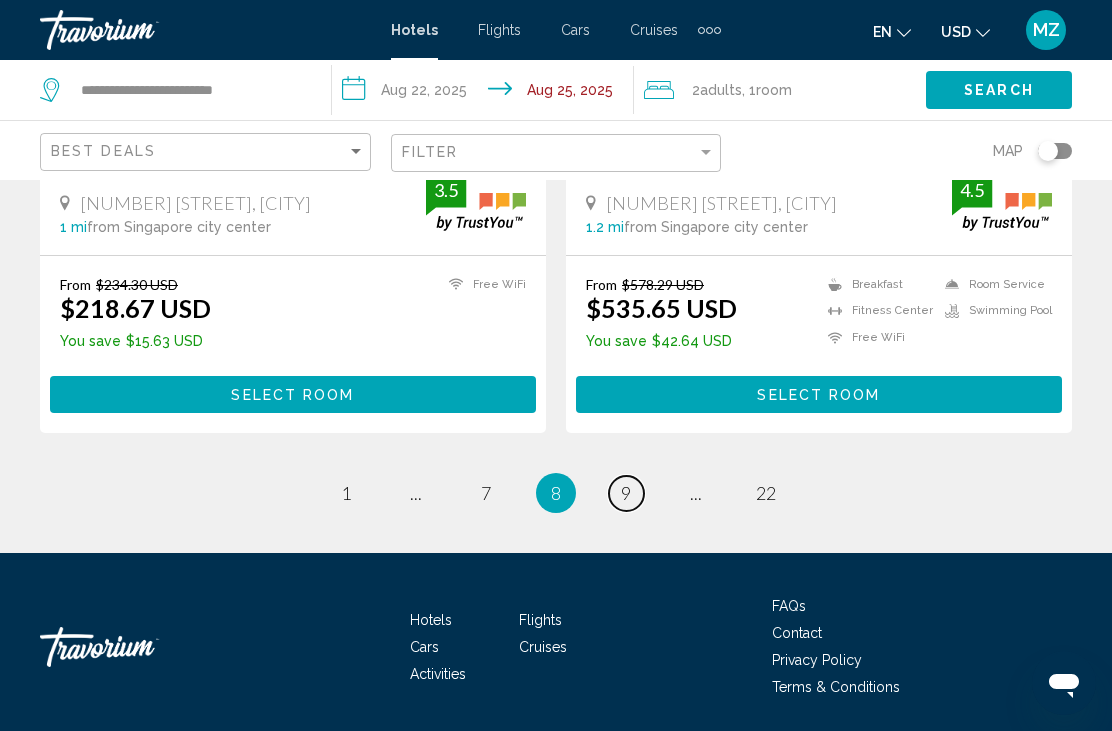 click on "page  9" at bounding box center (626, 493) 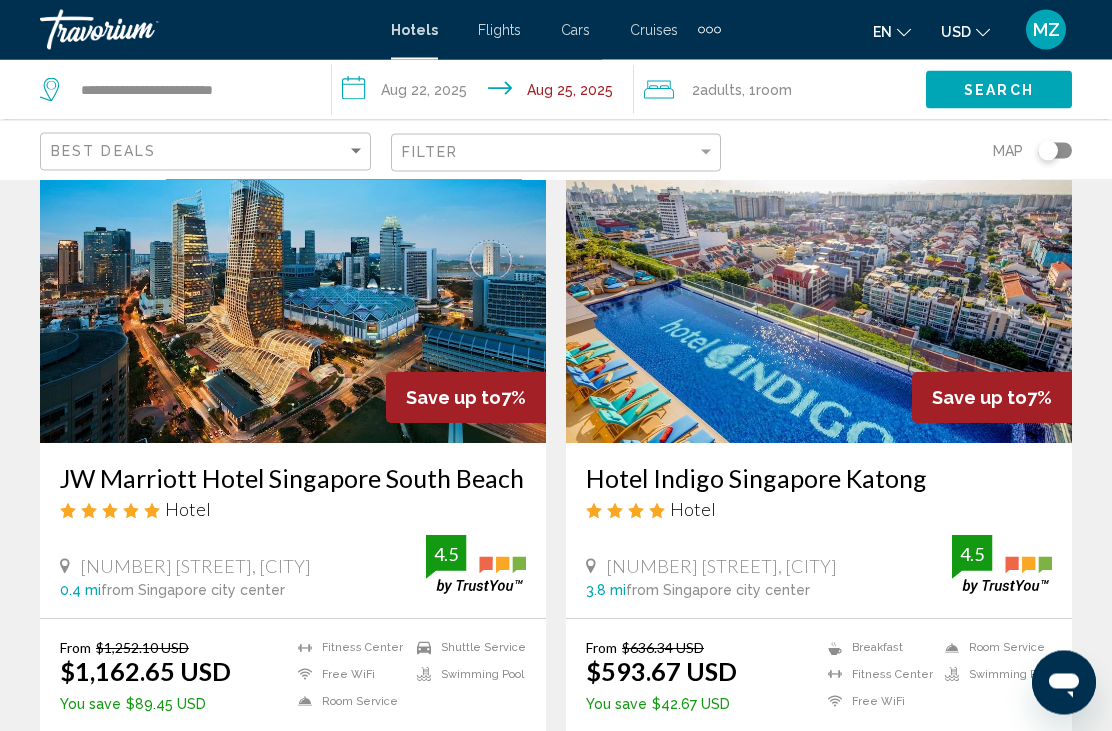 scroll, scrollTop: 61, scrollLeft: 0, axis: vertical 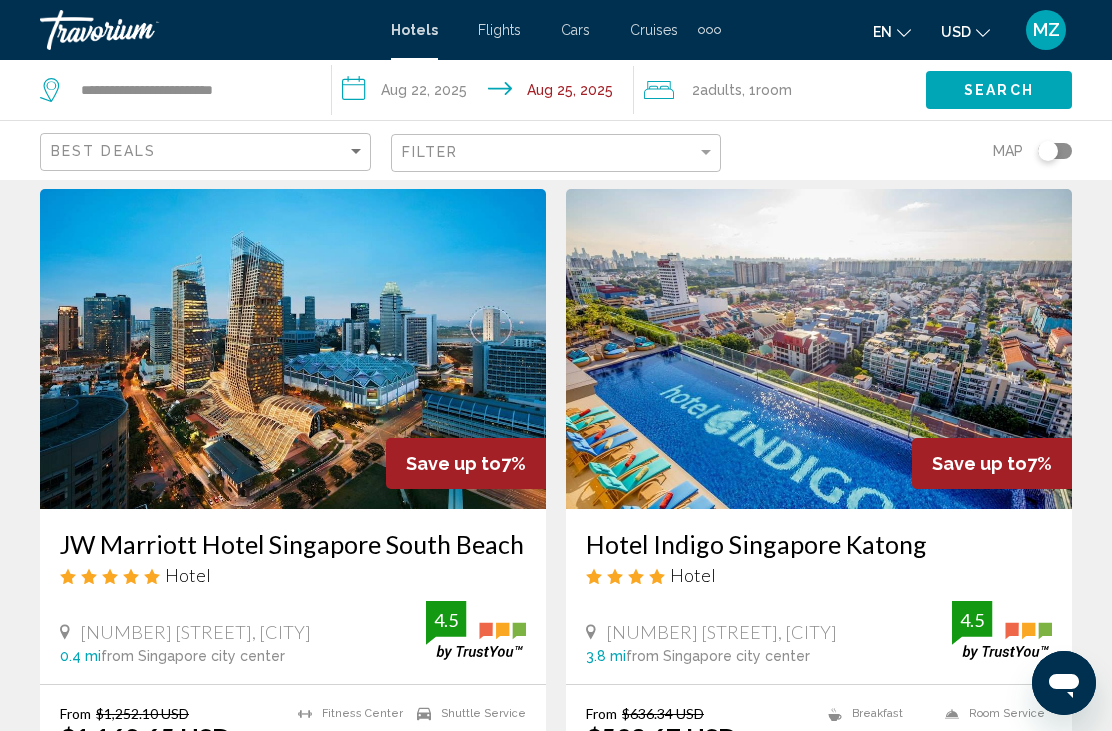 click at bounding box center (293, 349) 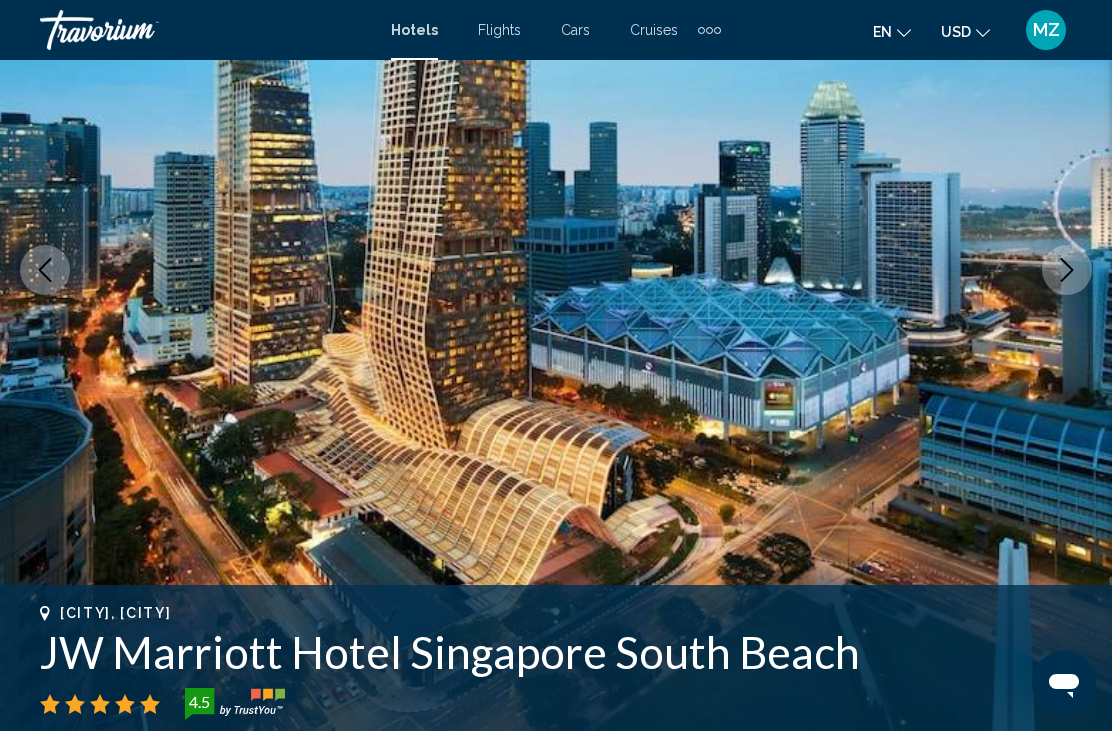 scroll, scrollTop: 263, scrollLeft: 0, axis: vertical 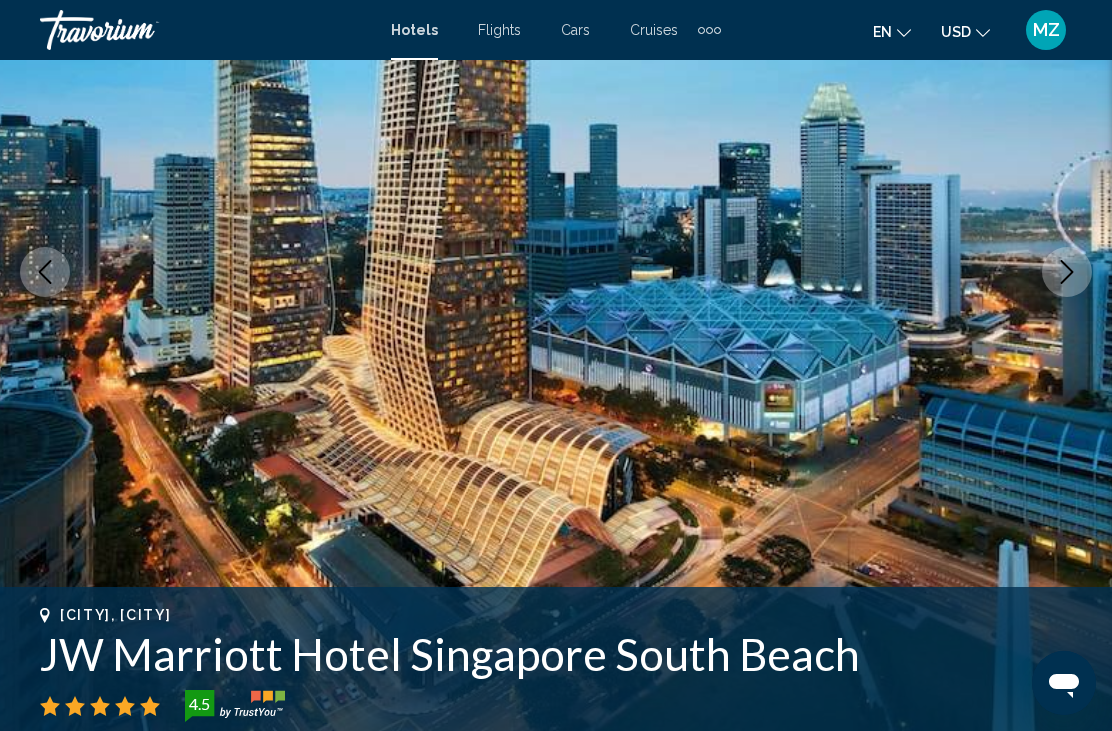 click at bounding box center [1067, 272] 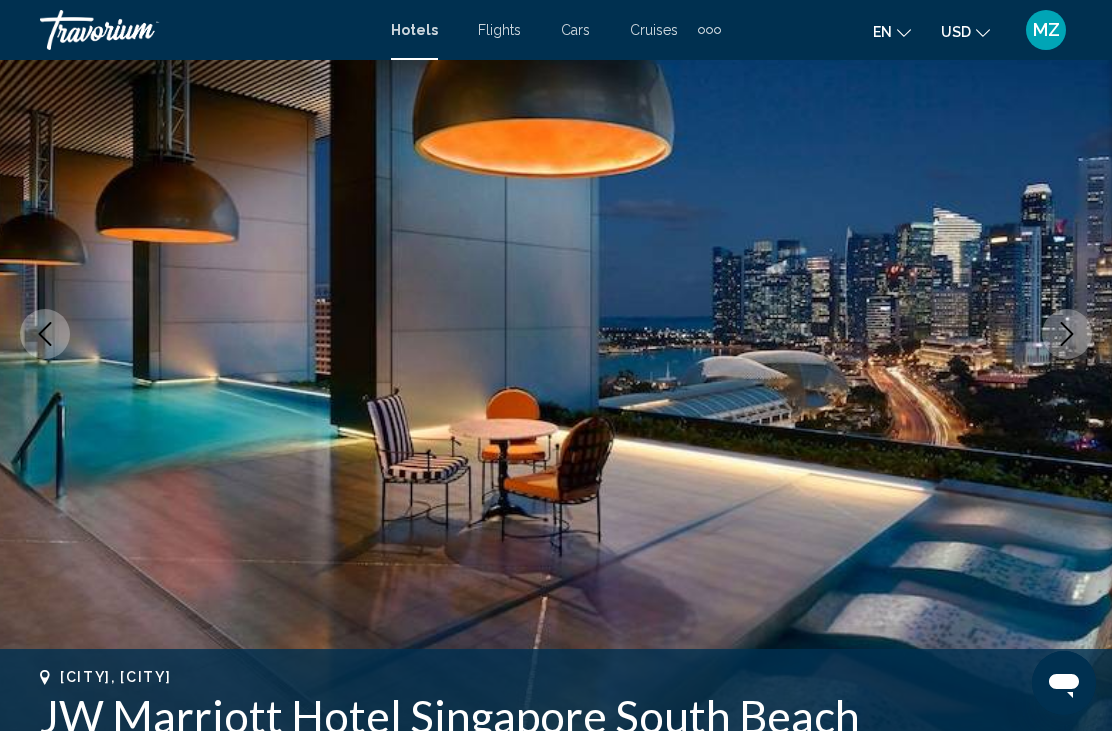 scroll, scrollTop: 199, scrollLeft: 0, axis: vertical 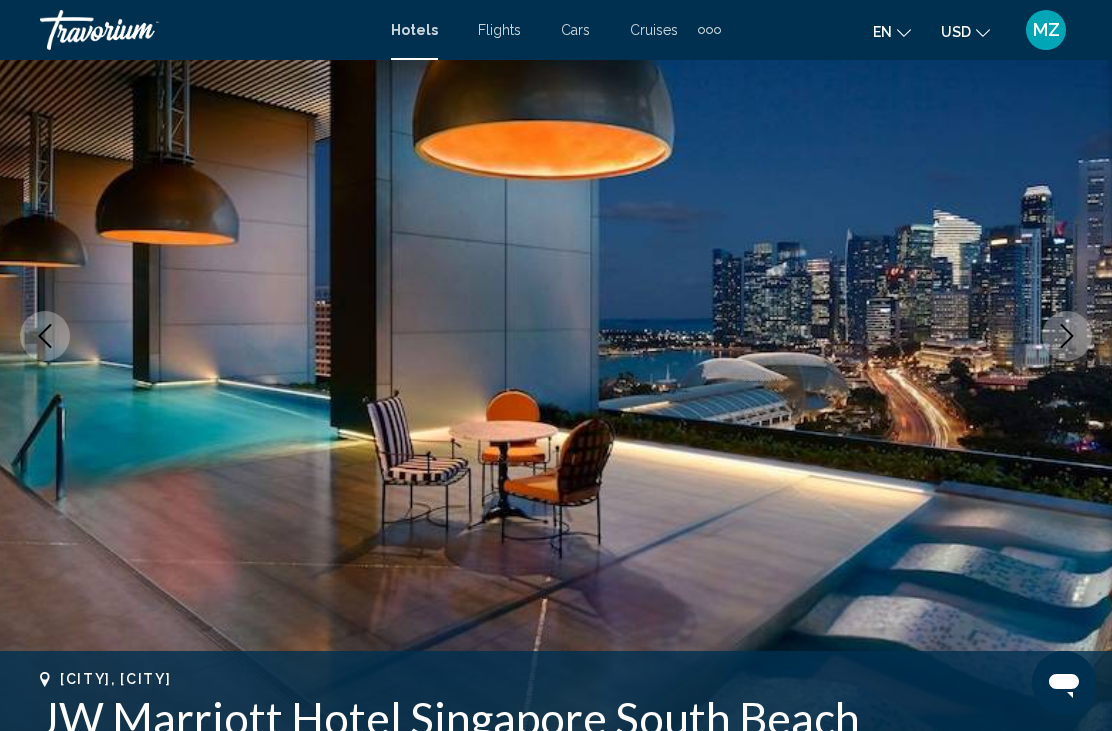 click 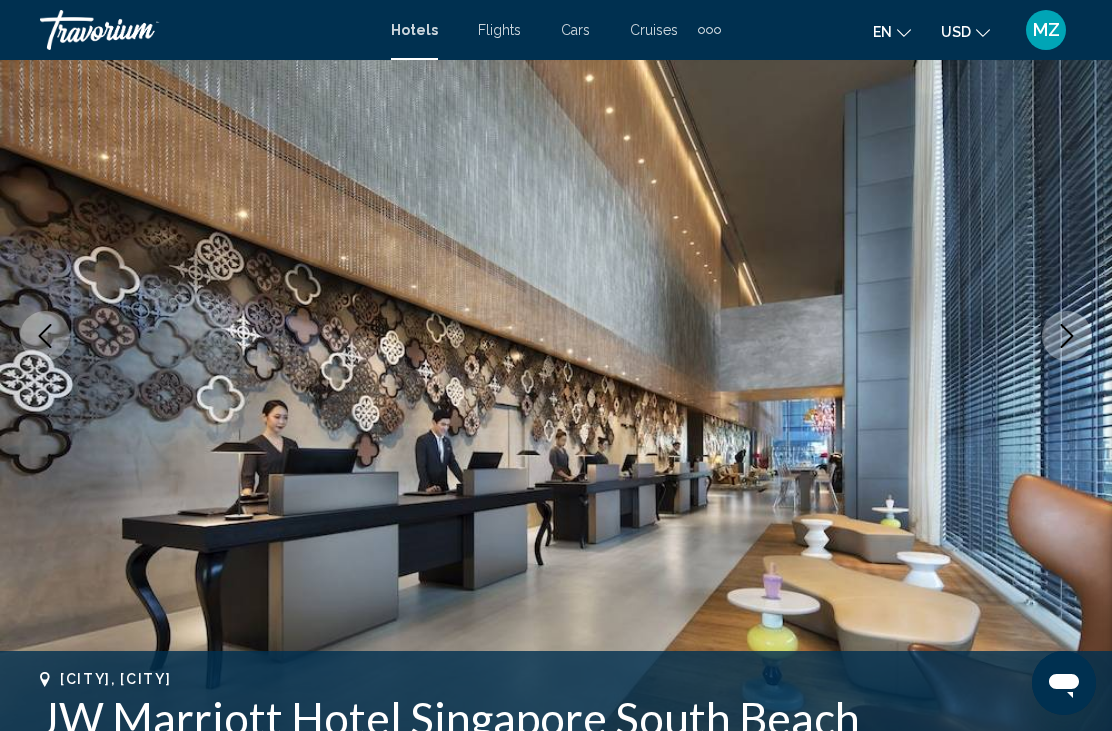 click 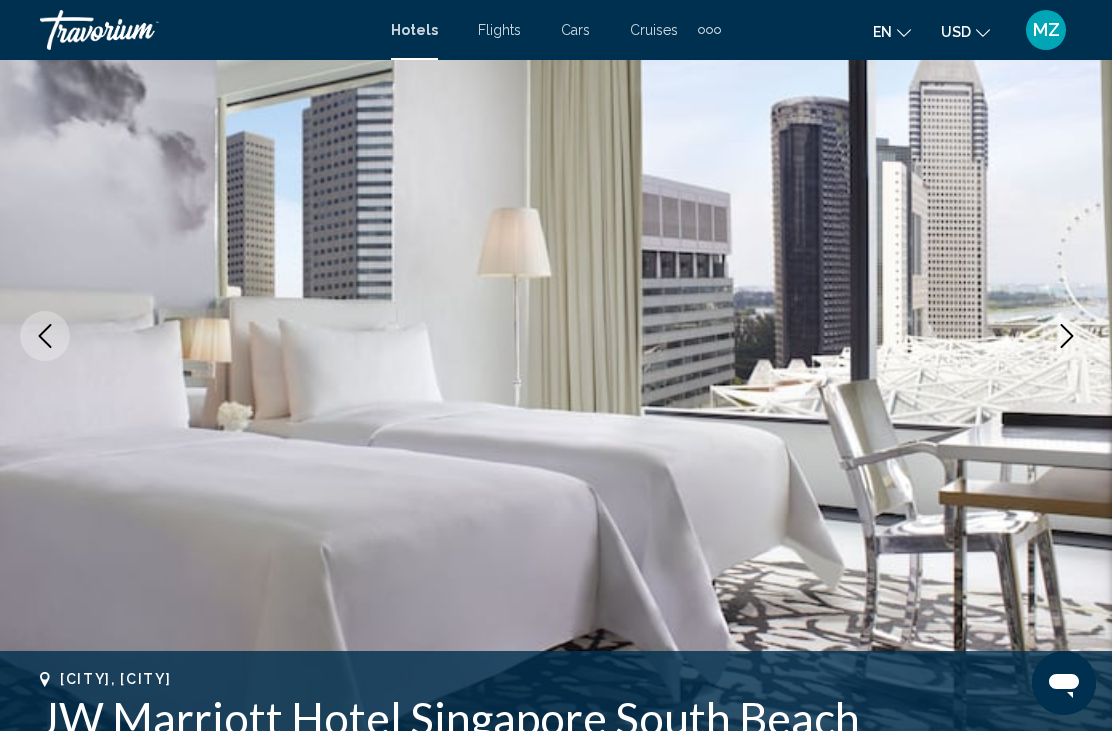 click 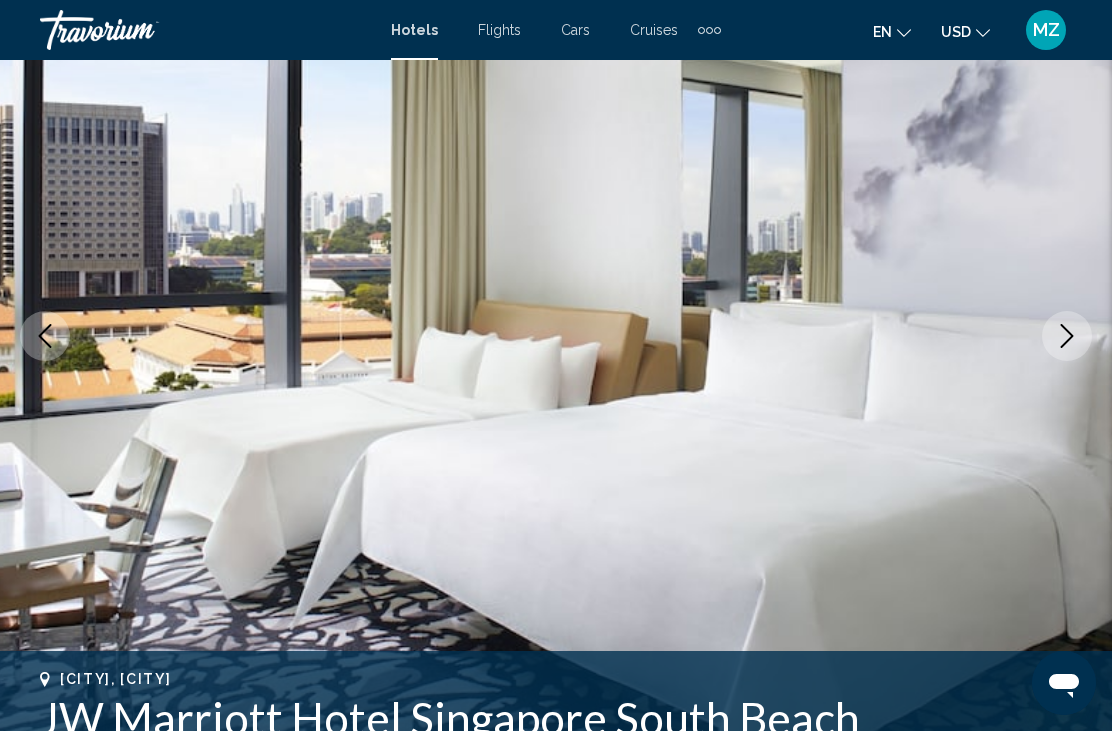 click at bounding box center [1067, 336] 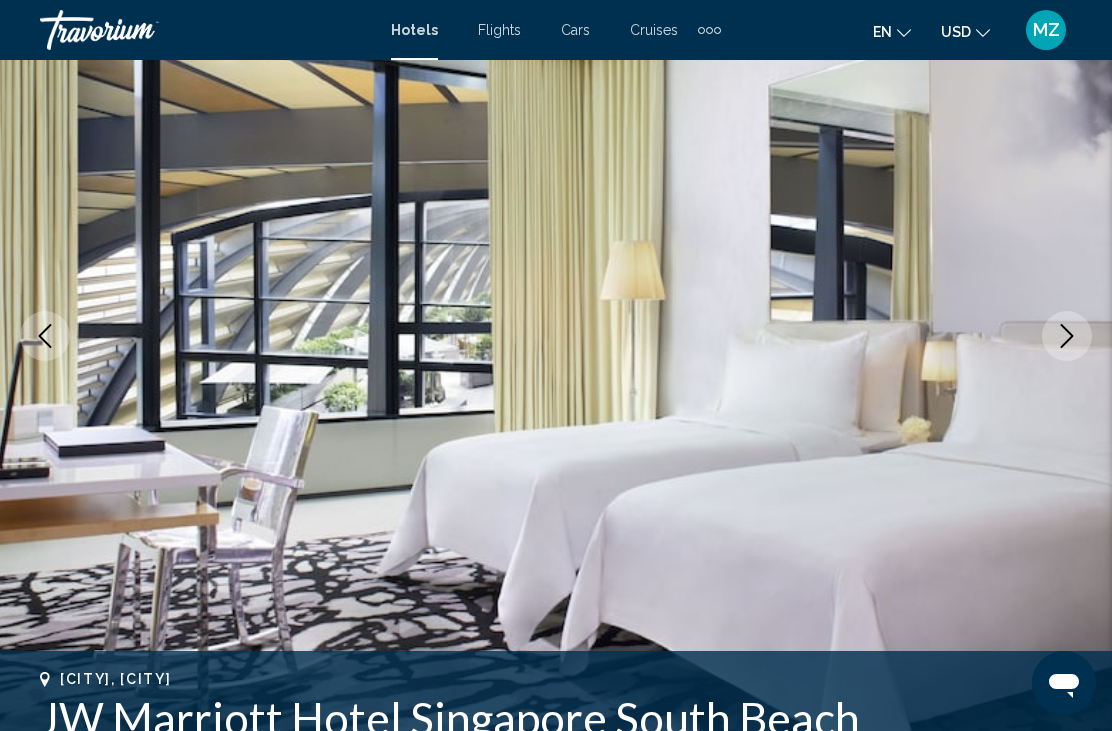 click 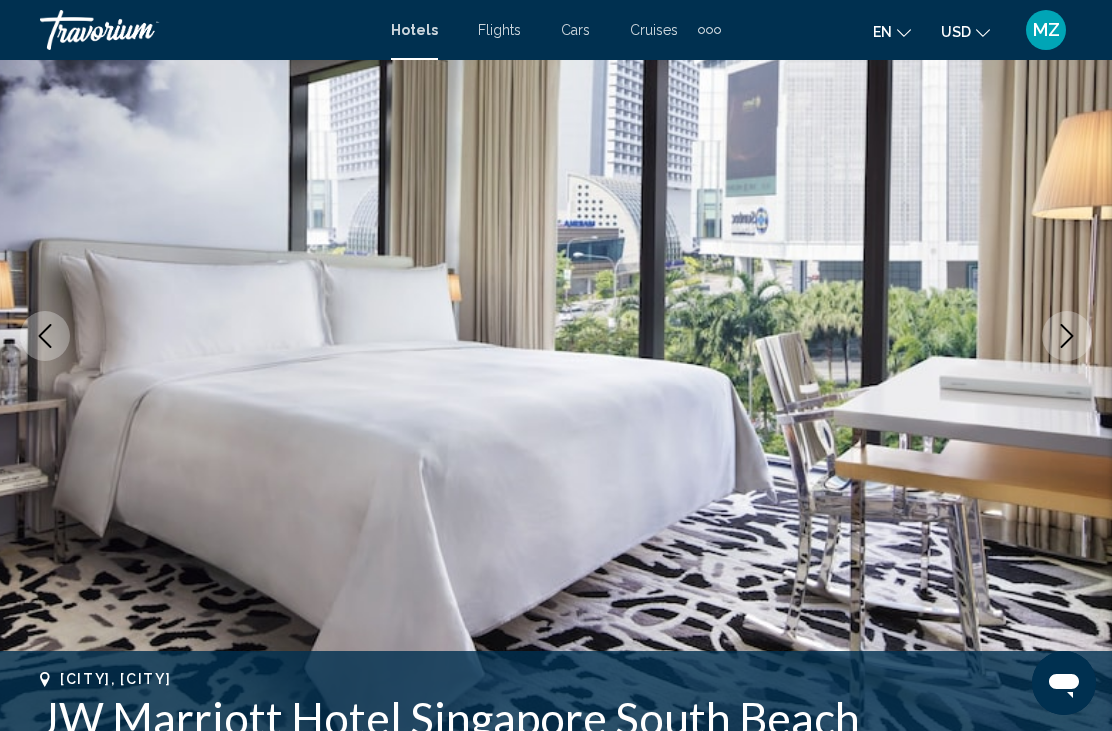 click at bounding box center (556, 336) 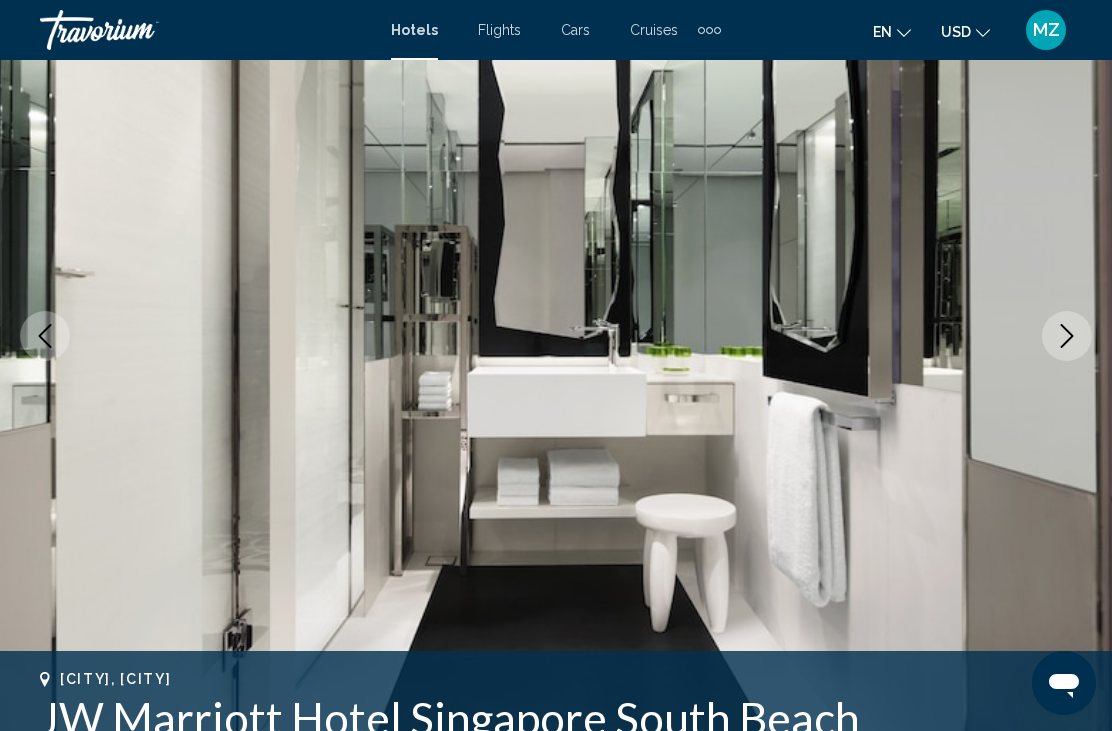 click 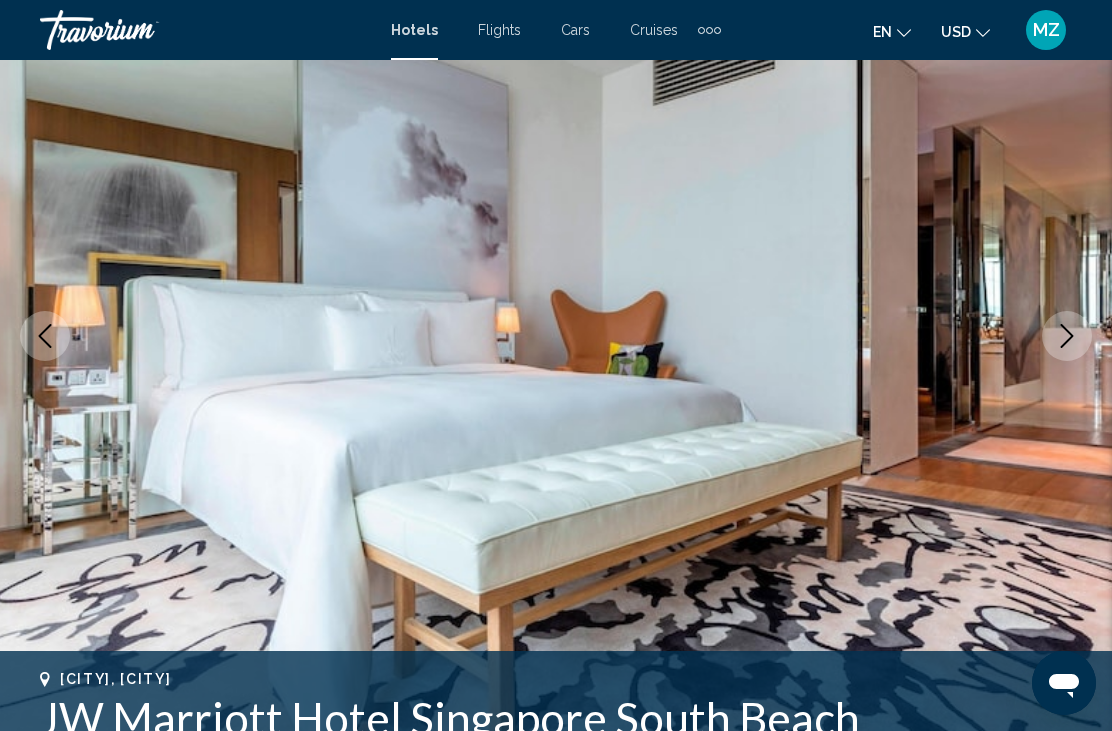 click 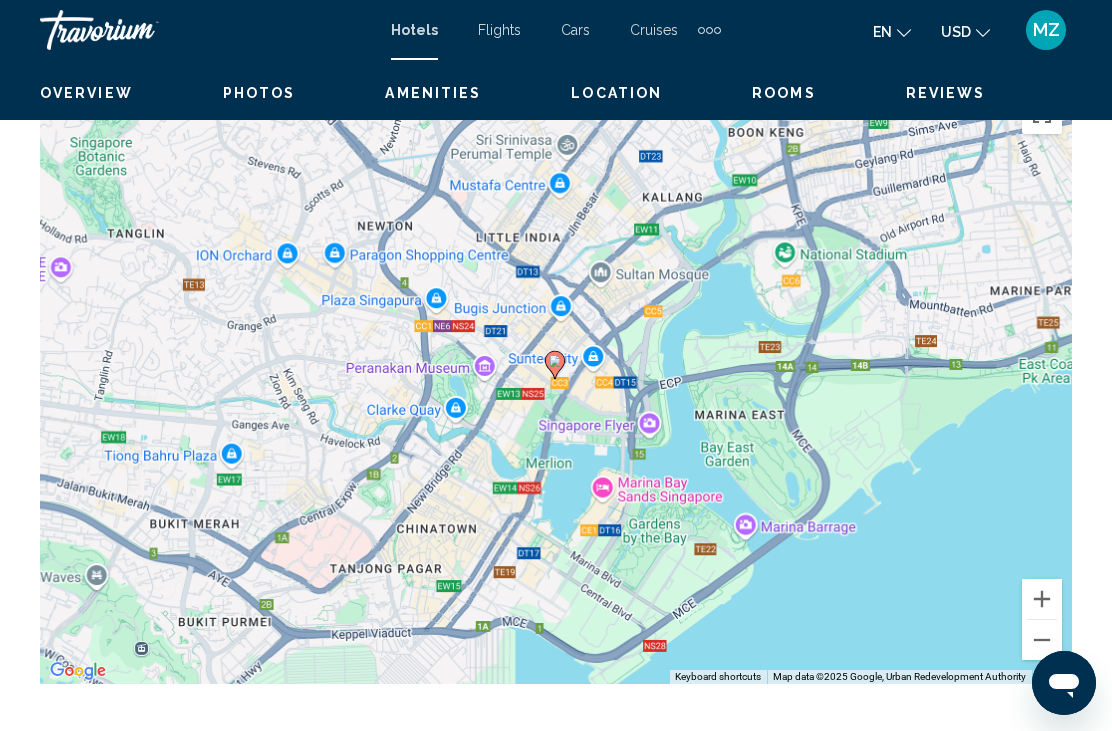 scroll, scrollTop: 2305, scrollLeft: 0, axis: vertical 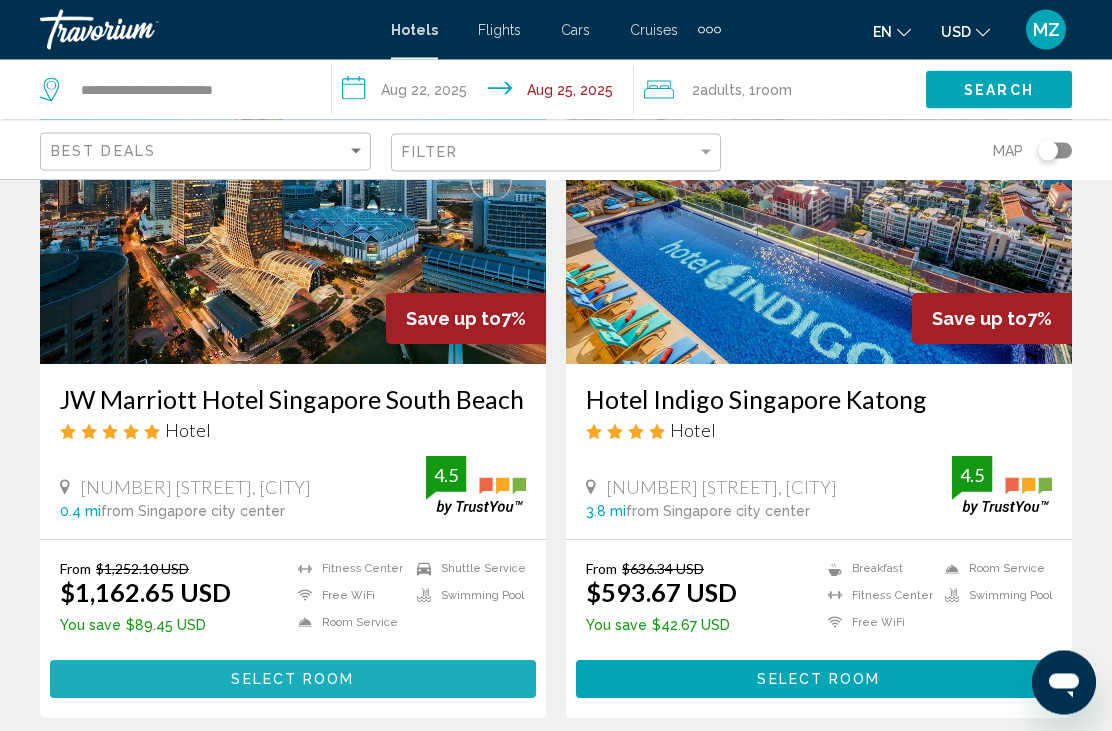 click on "Select Room" at bounding box center [292, 681] 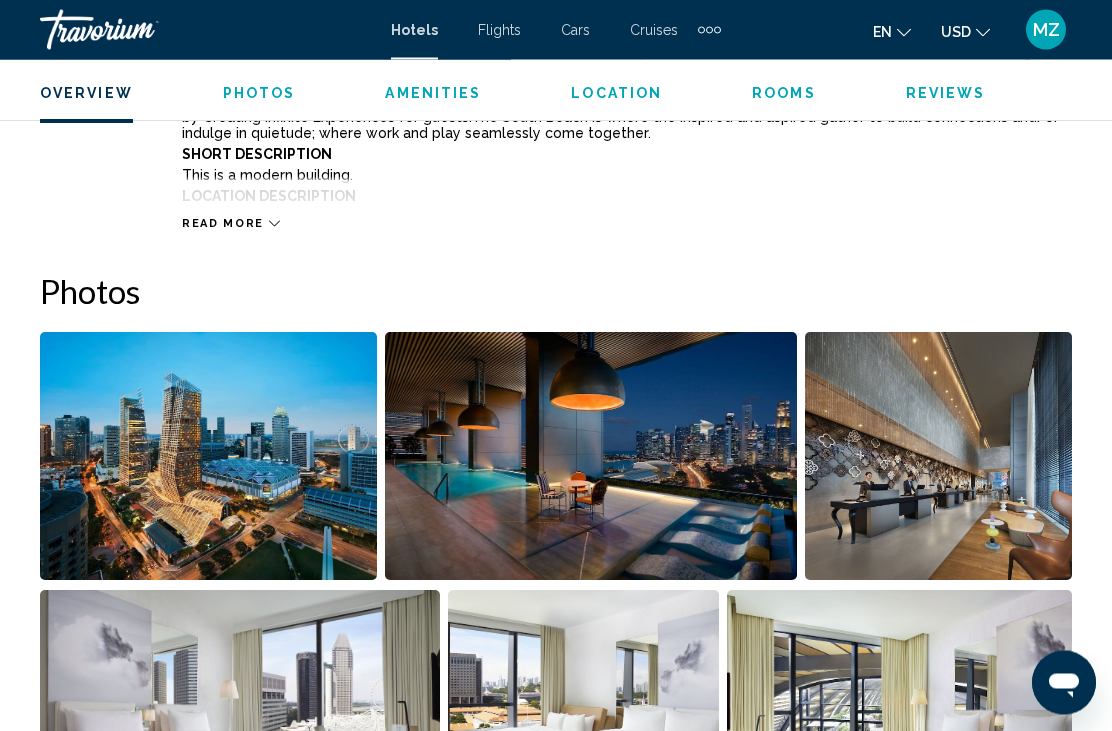scroll, scrollTop: 1177, scrollLeft: 0, axis: vertical 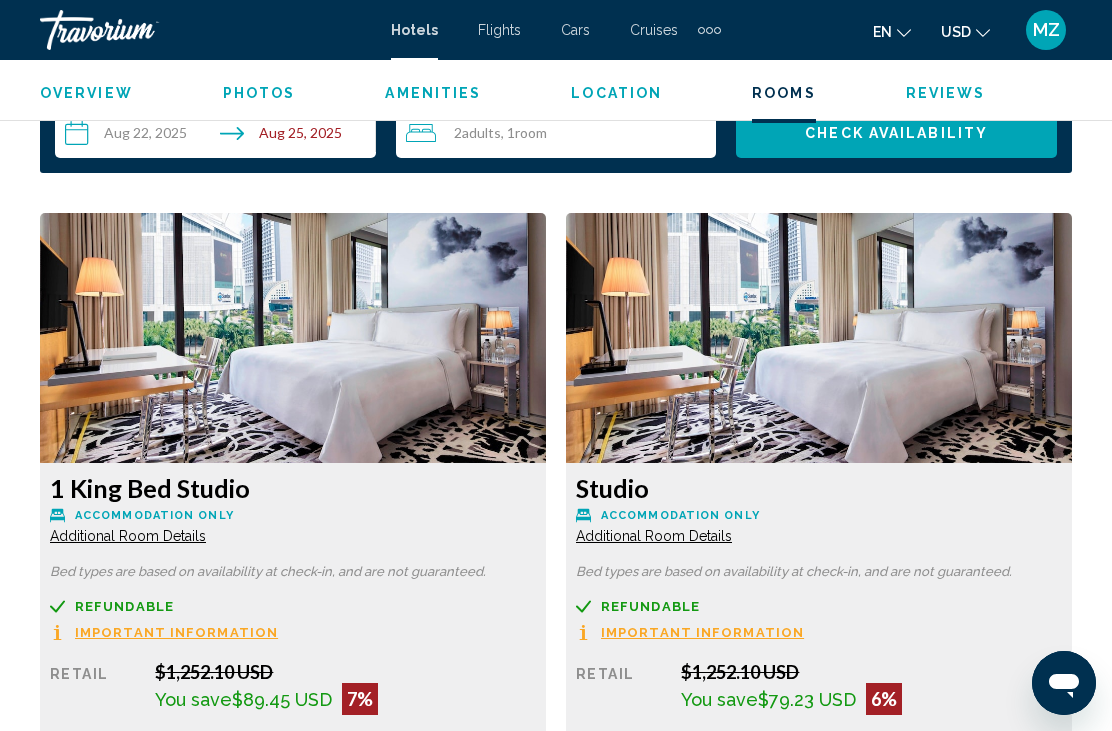 click at bounding box center (293, 338) 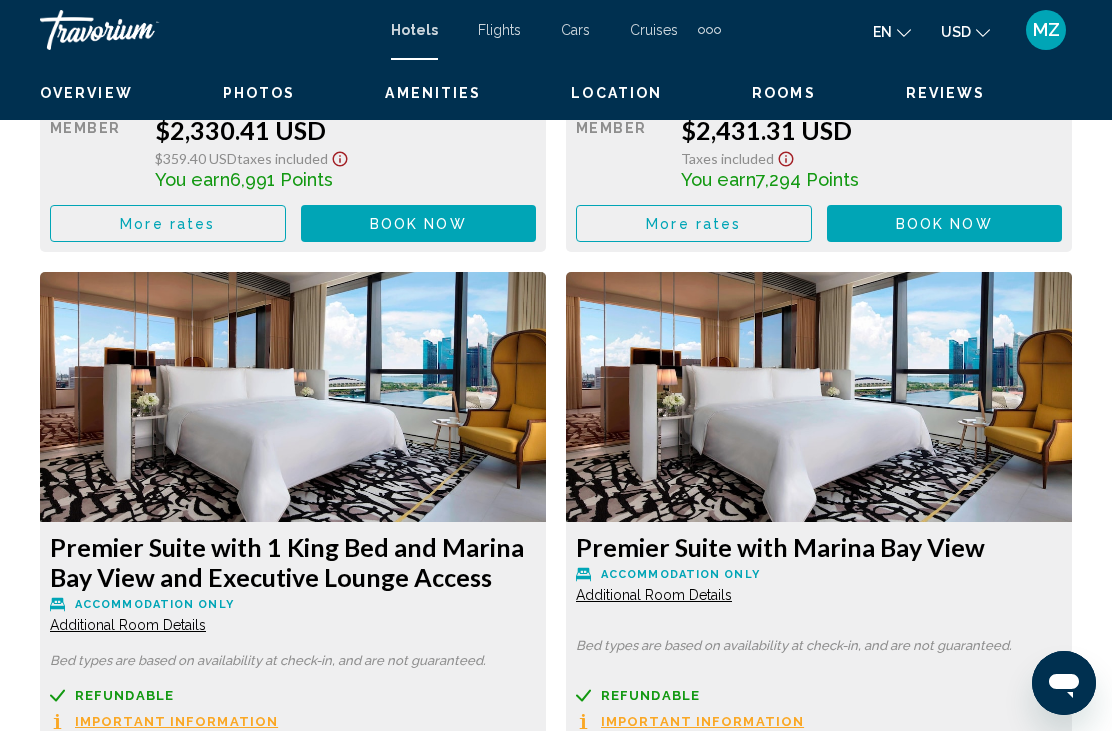 scroll, scrollTop: 10757, scrollLeft: 0, axis: vertical 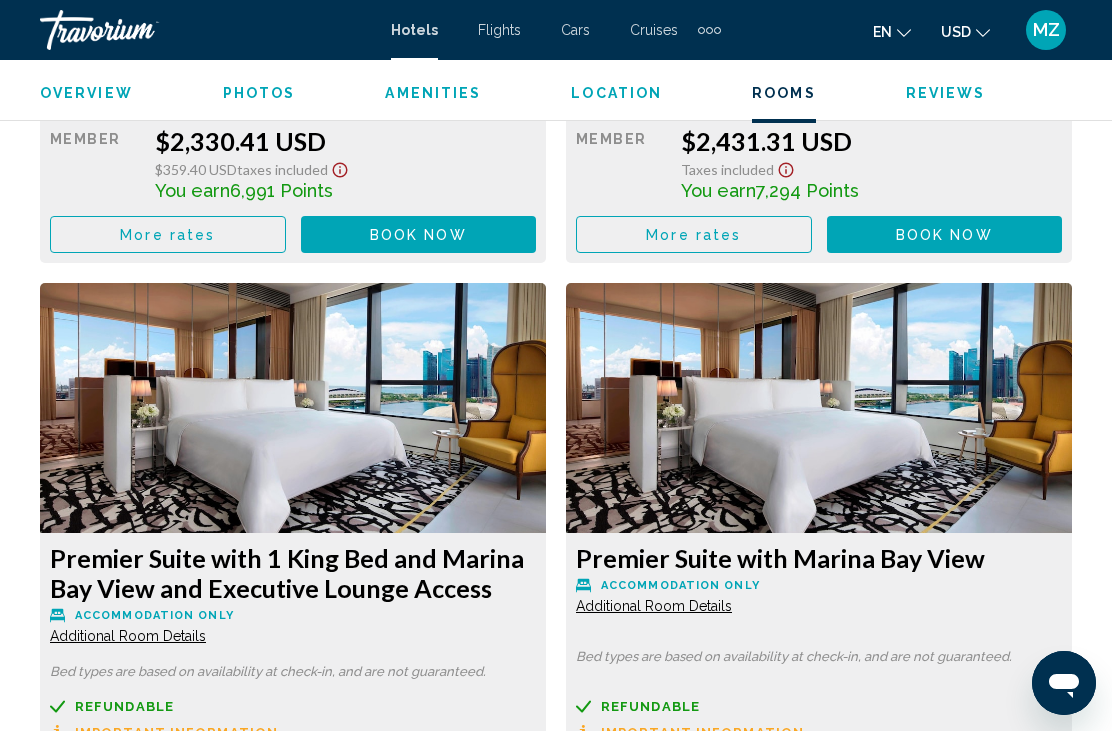 click at bounding box center (293, -7450) 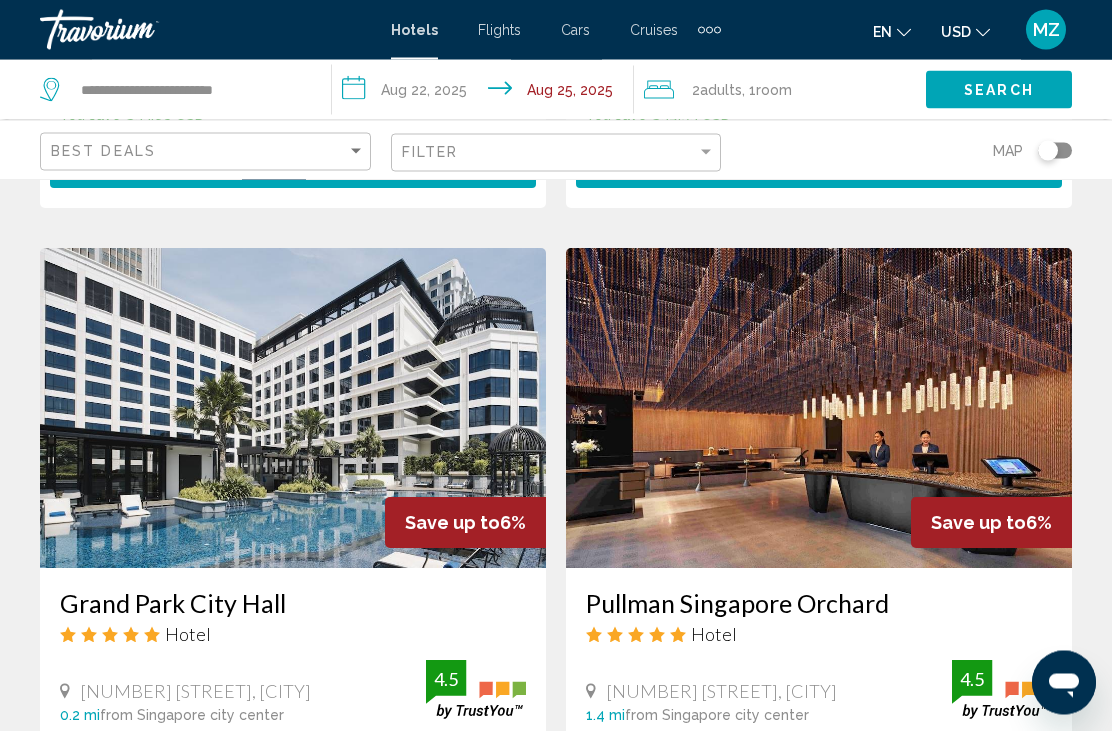 scroll, scrollTop: 2855, scrollLeft: 0, axis: vertical 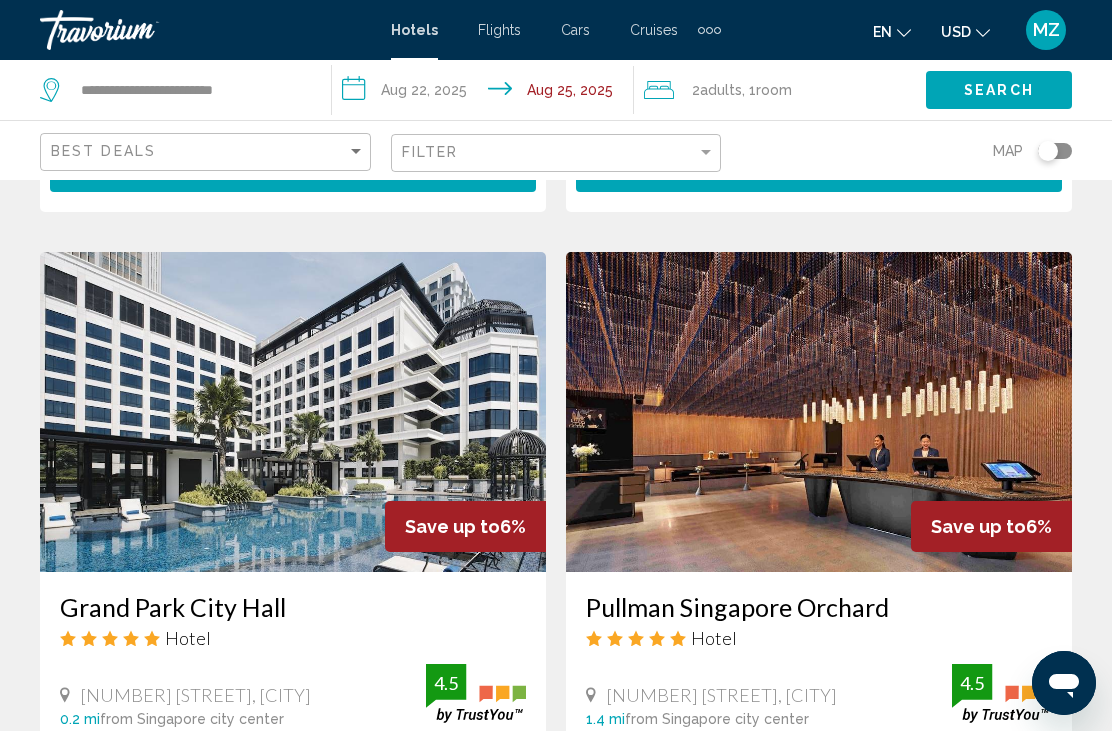 click at bounding box center [819, 412] 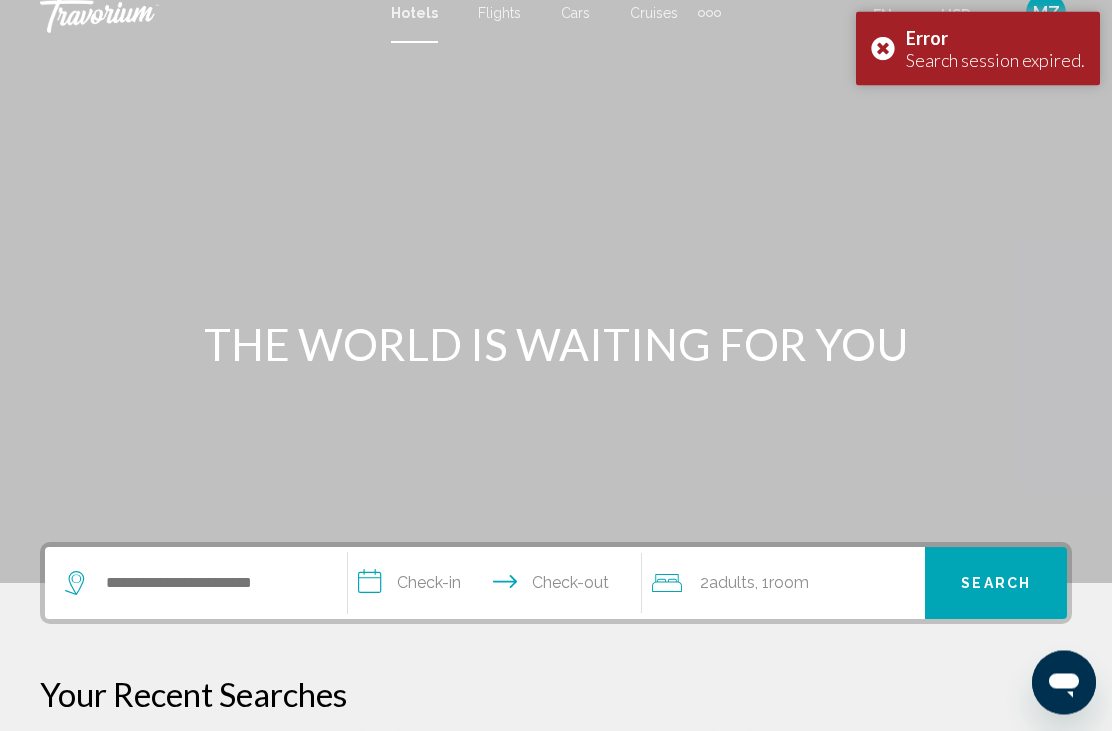 scroll, scrollTop: 0, scrollLeft: 0, axis: both 